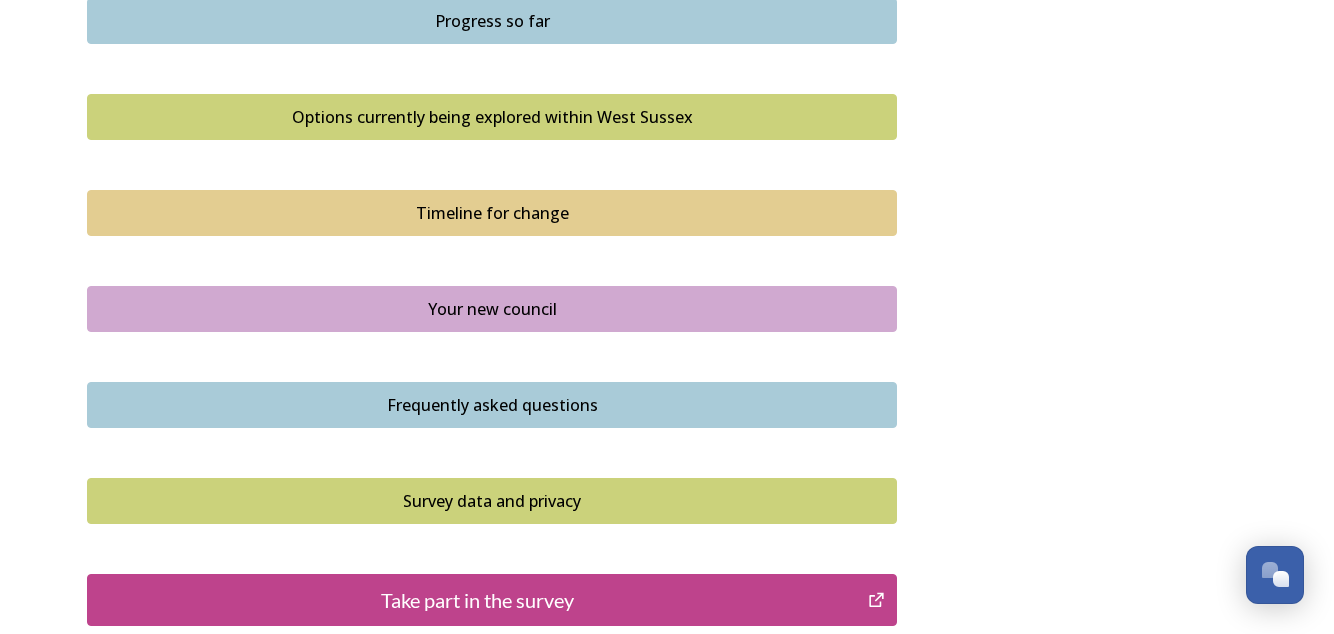 scroll, scrollTop: 1418, scrollLeft: 0, axis: vertical 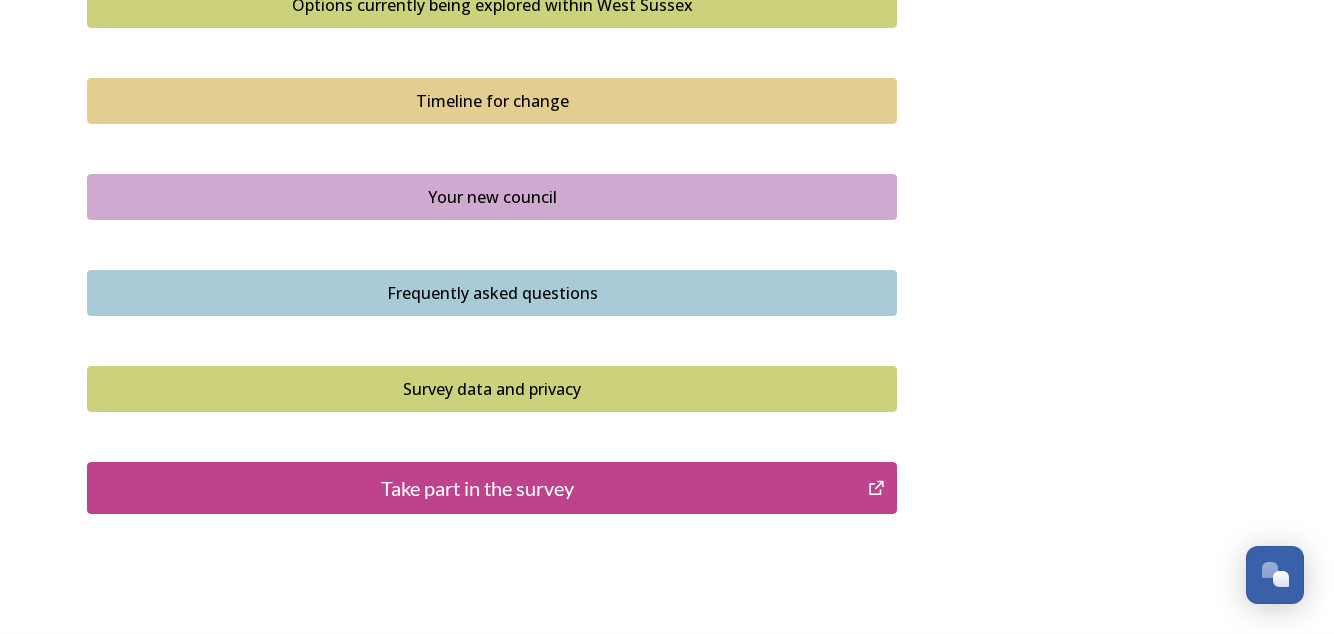 click on "Take part in the survey" at bounding box center (477, 488) 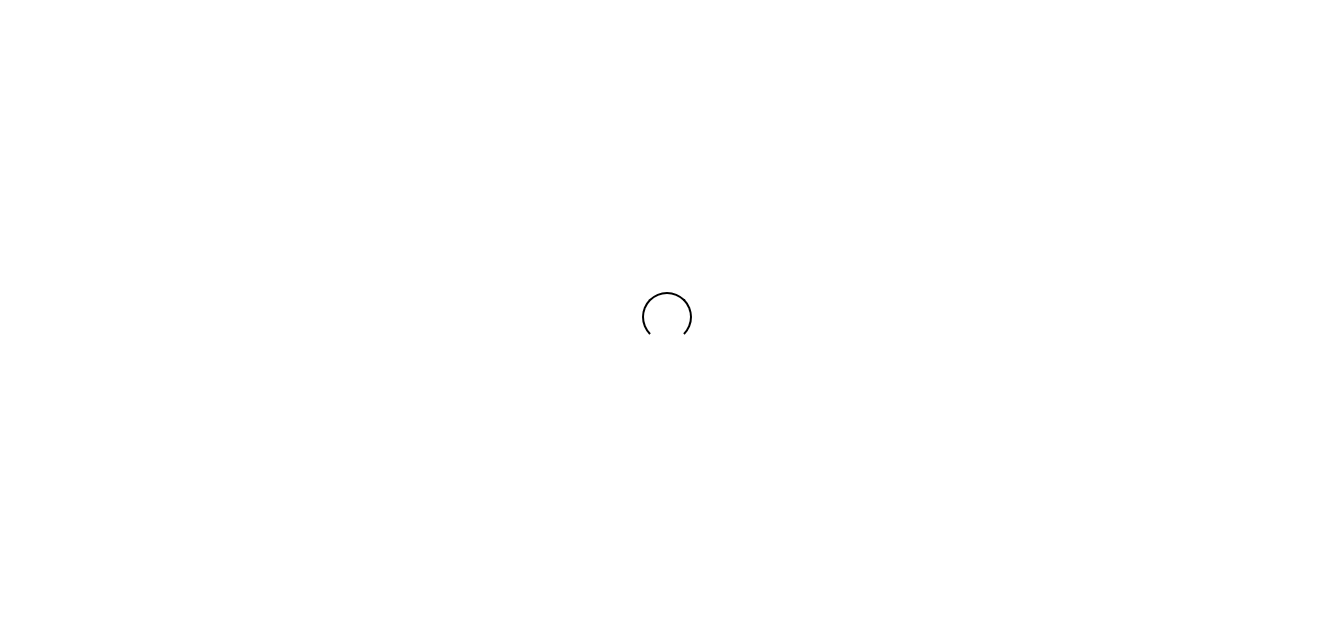 scroll, scrollTop: 0, scrollLeft: 0, axis: both 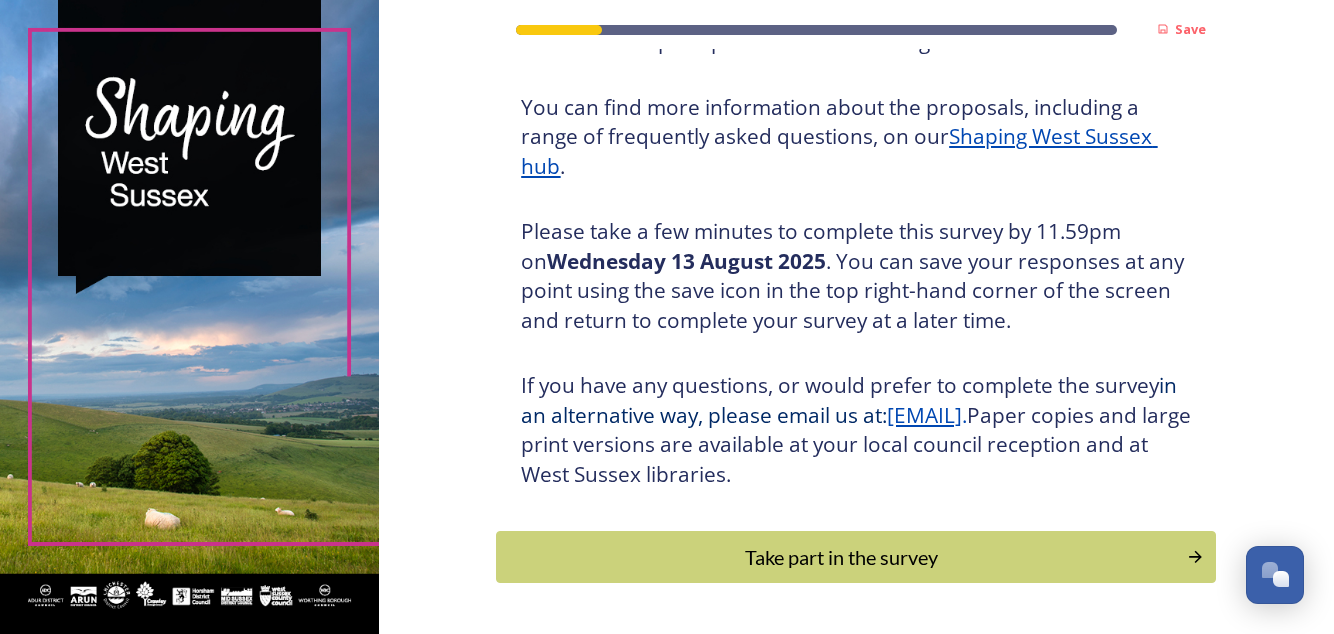 click on "Take part in the survey" at bounding box center (841, 557) 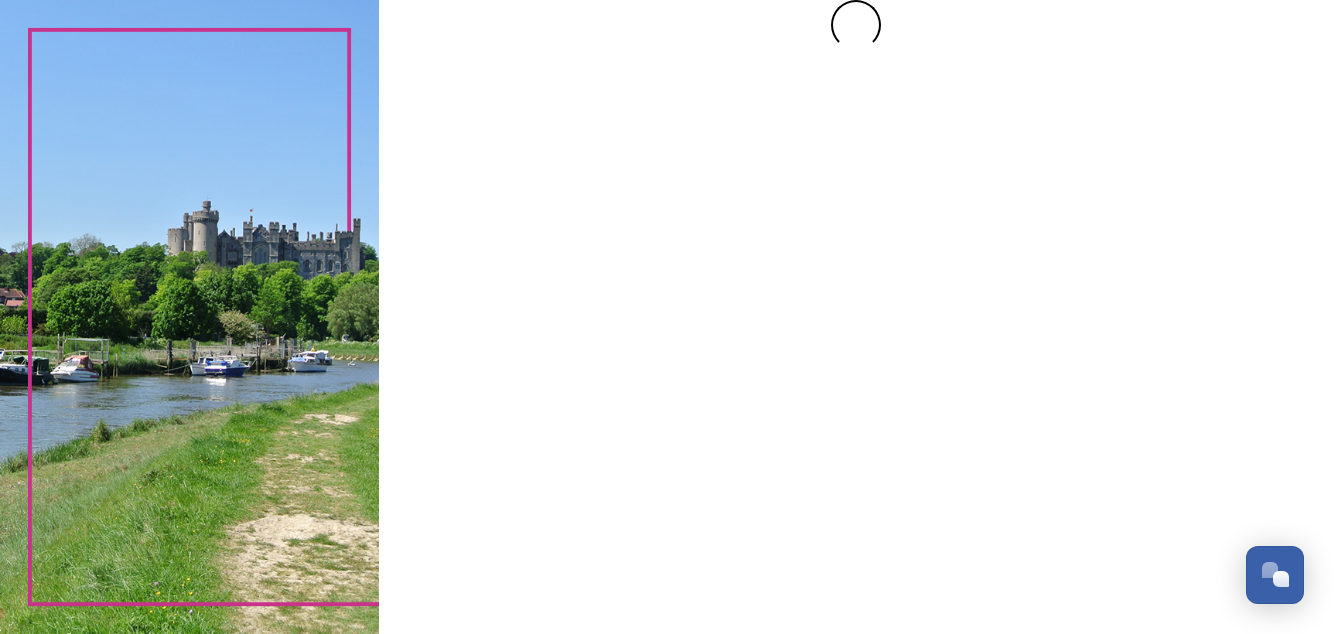 scroll, scrollTop: 0, scrollLeft: 0, axis: both 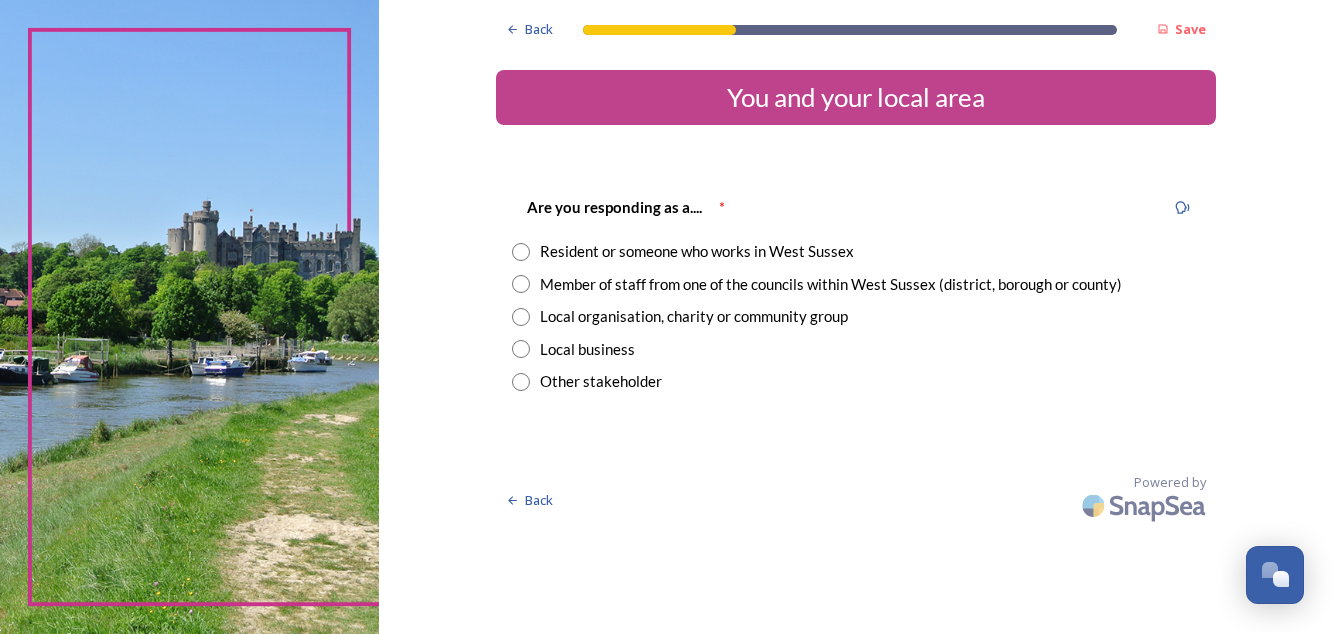 click at bounding box center [521, 252] 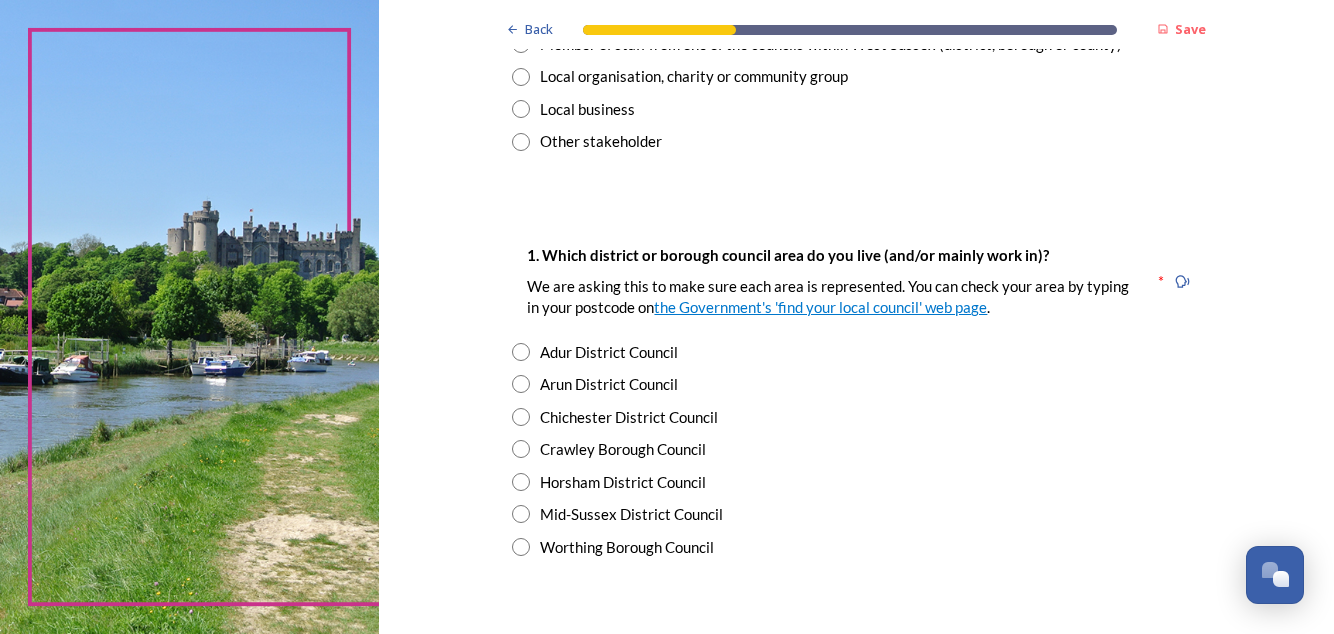 scroll, scrollTop: 241, scrollLeft: 0, axis: vertical 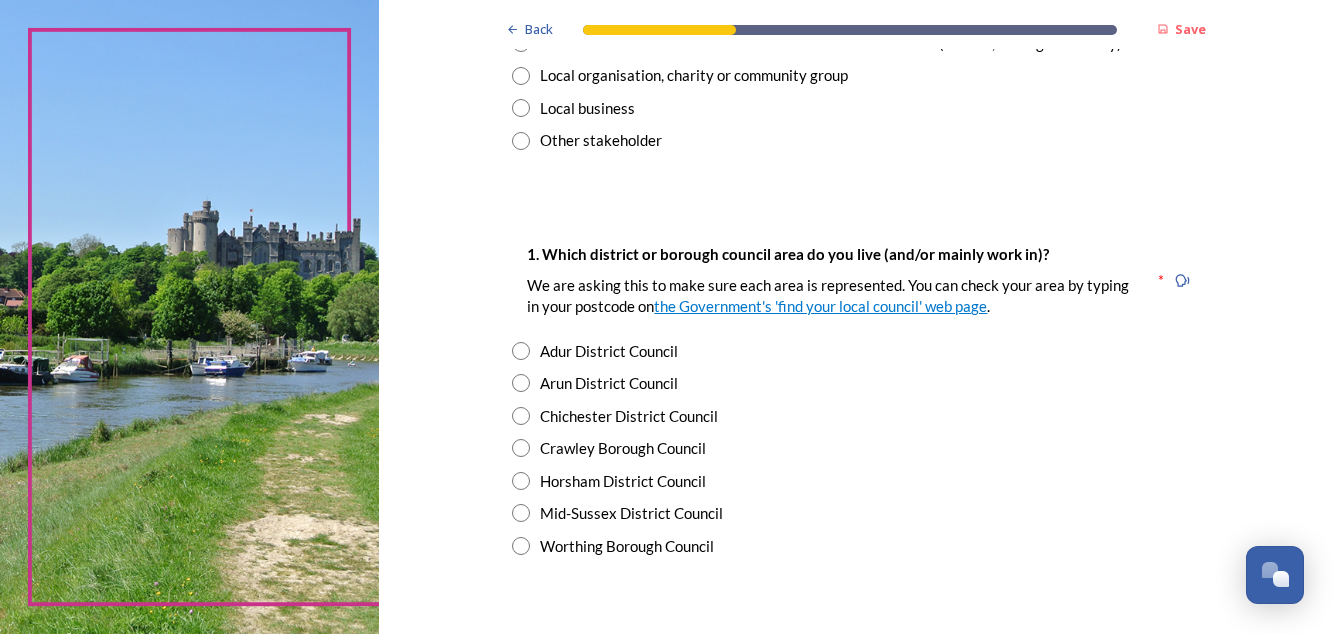 click at bounding box center [521, 513] 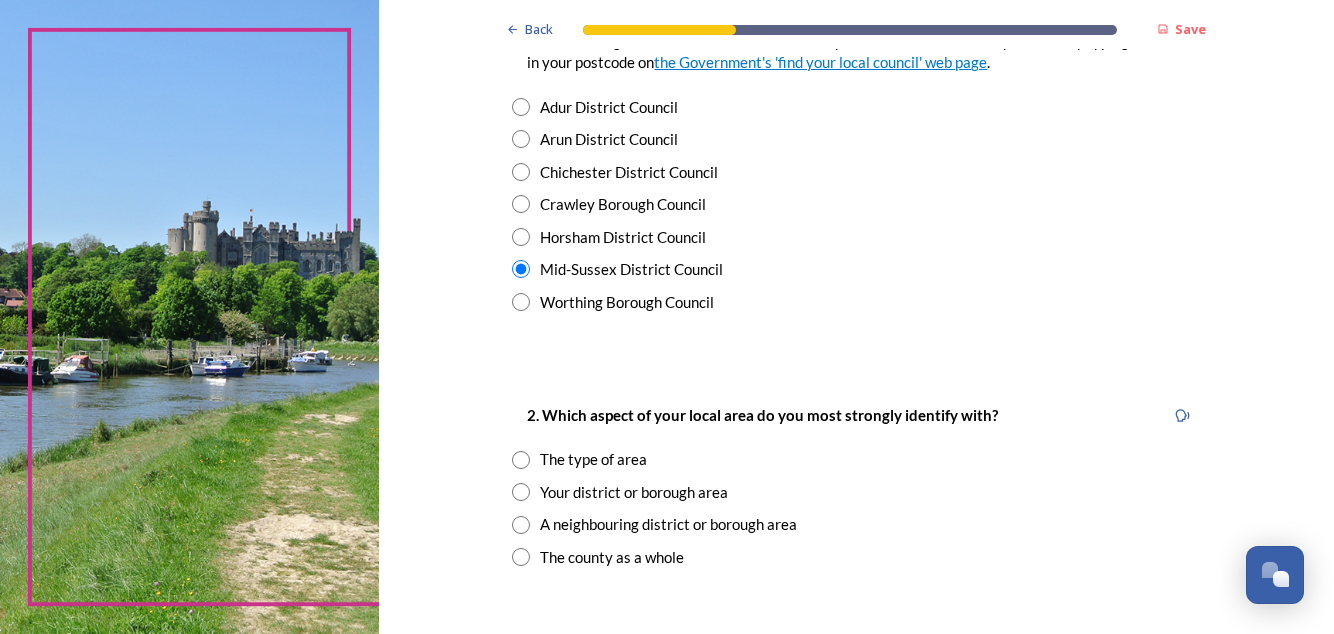 scroll, scrollTop: 492, scrollLeft: 0, axis: vertical 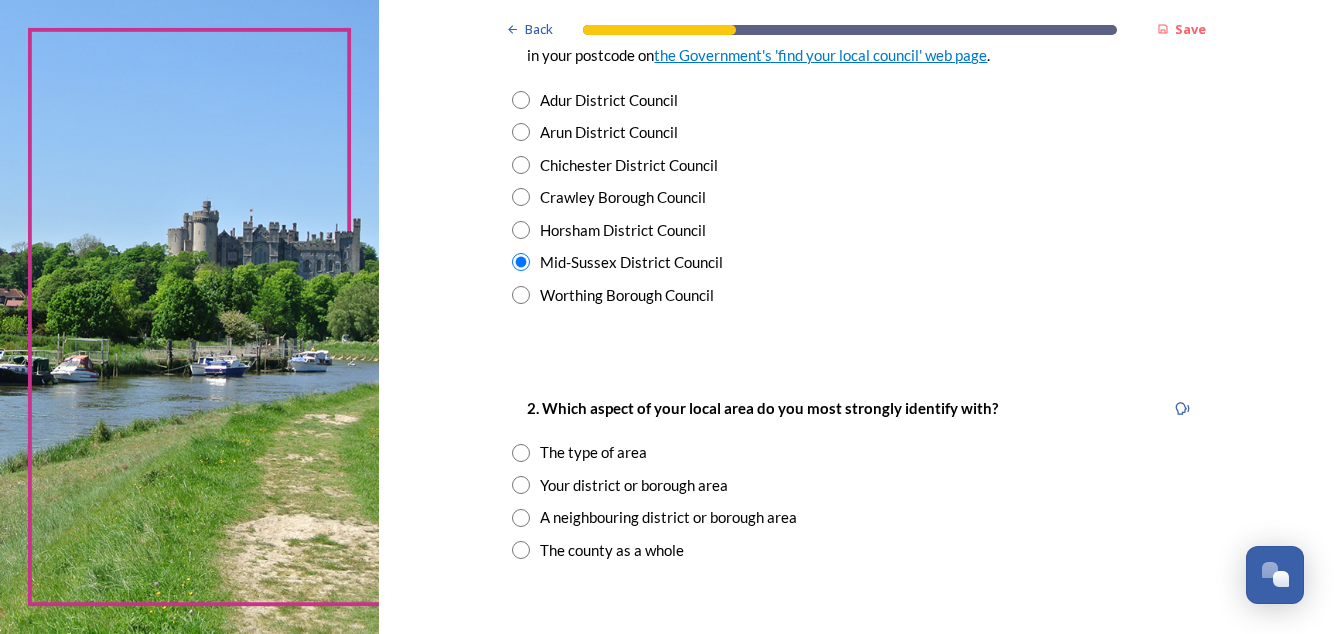 click at bounding box center (521, 485) 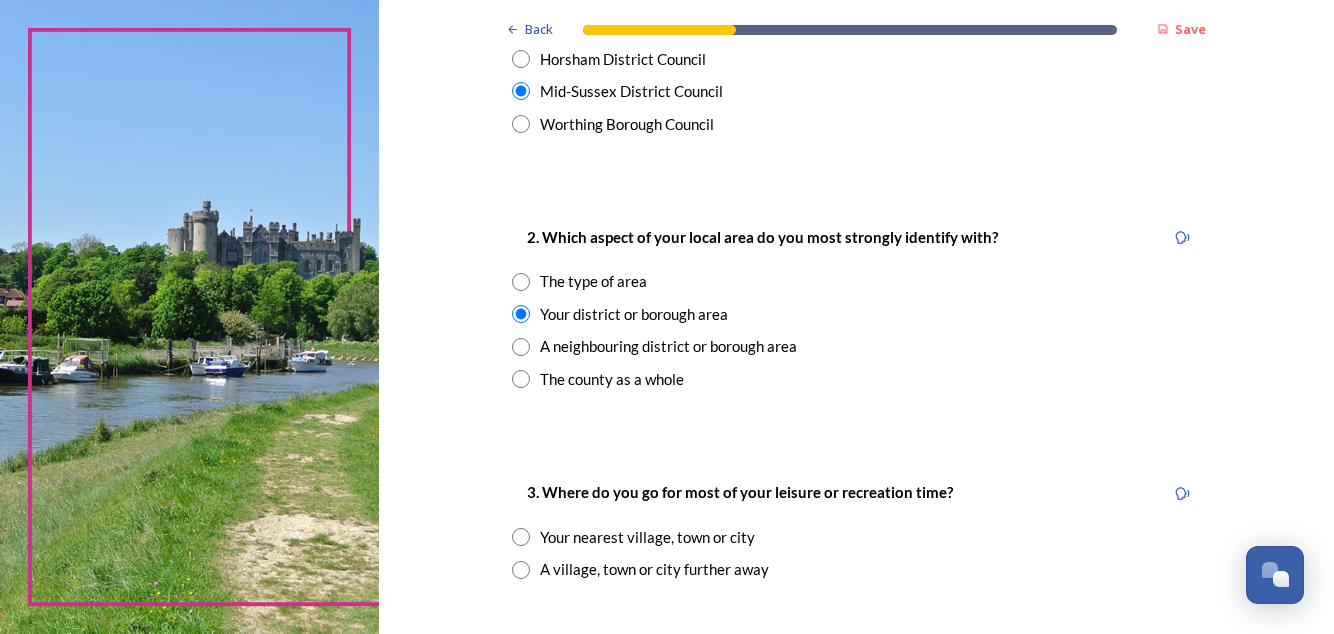 scroll, scrollTop: 665, scrollLeft: 0, axis: vertical 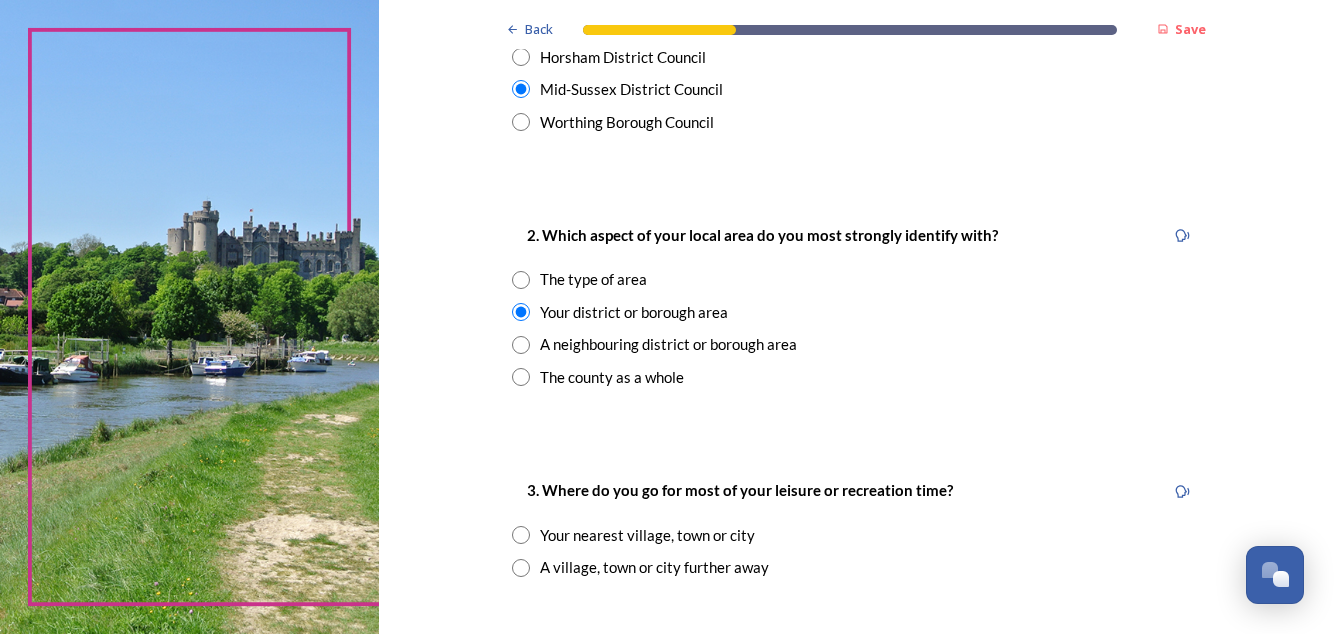 click at bounding box center (521, 535) 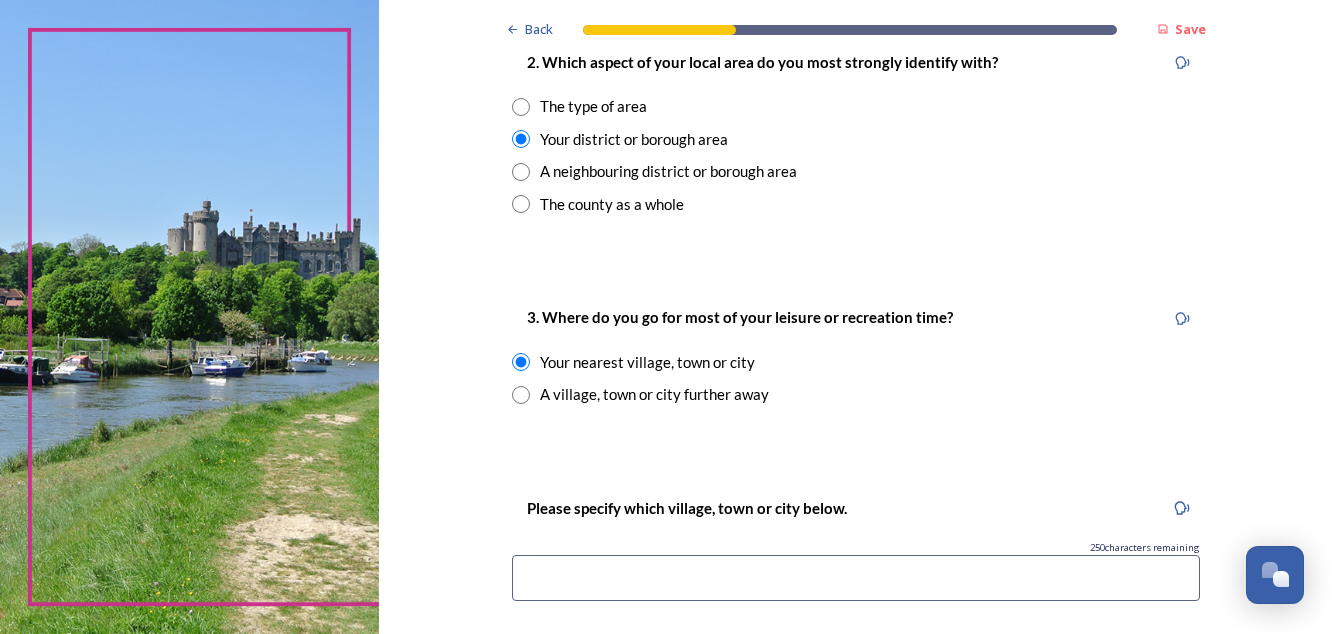 scroll, scrollTop: 839, scrollLeft: 0, axis: vertical 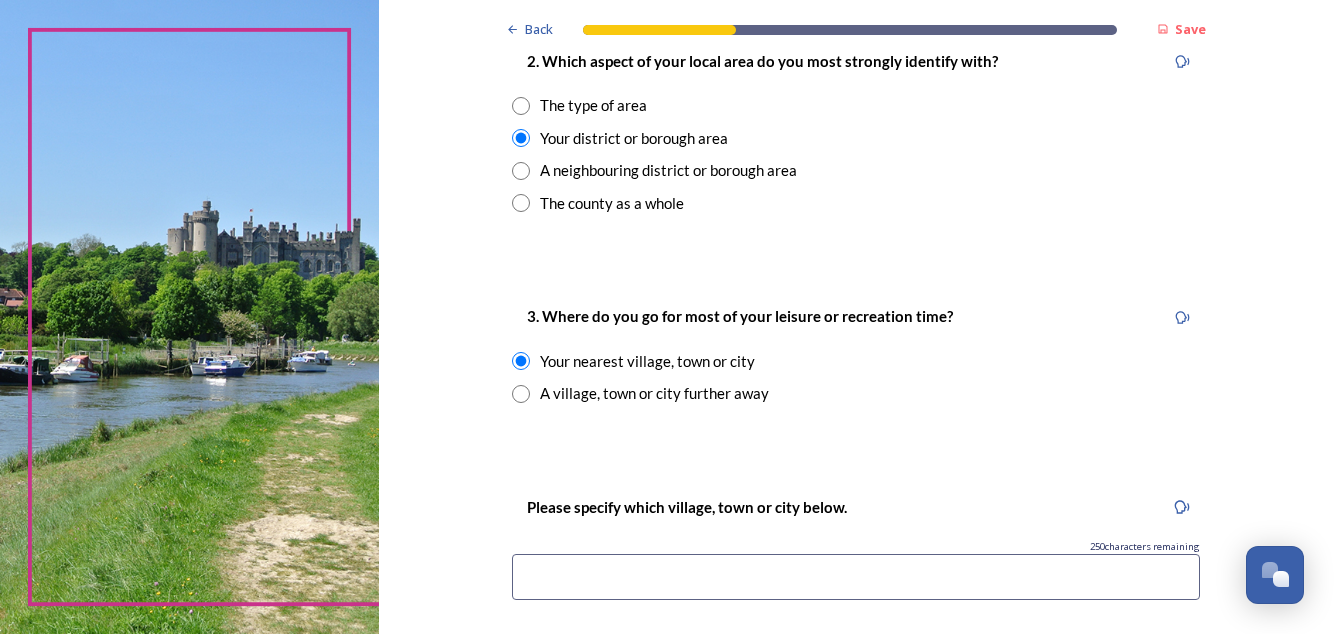 click at bounding box center [856, 577] 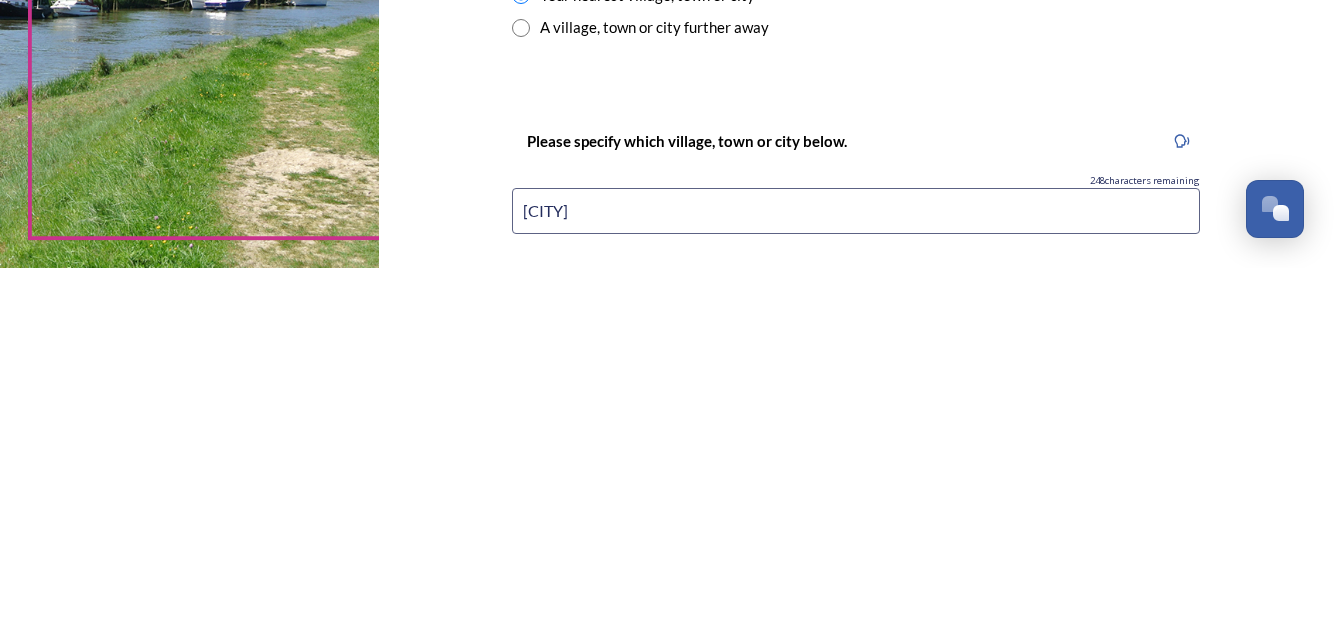 type on "[CITY]" 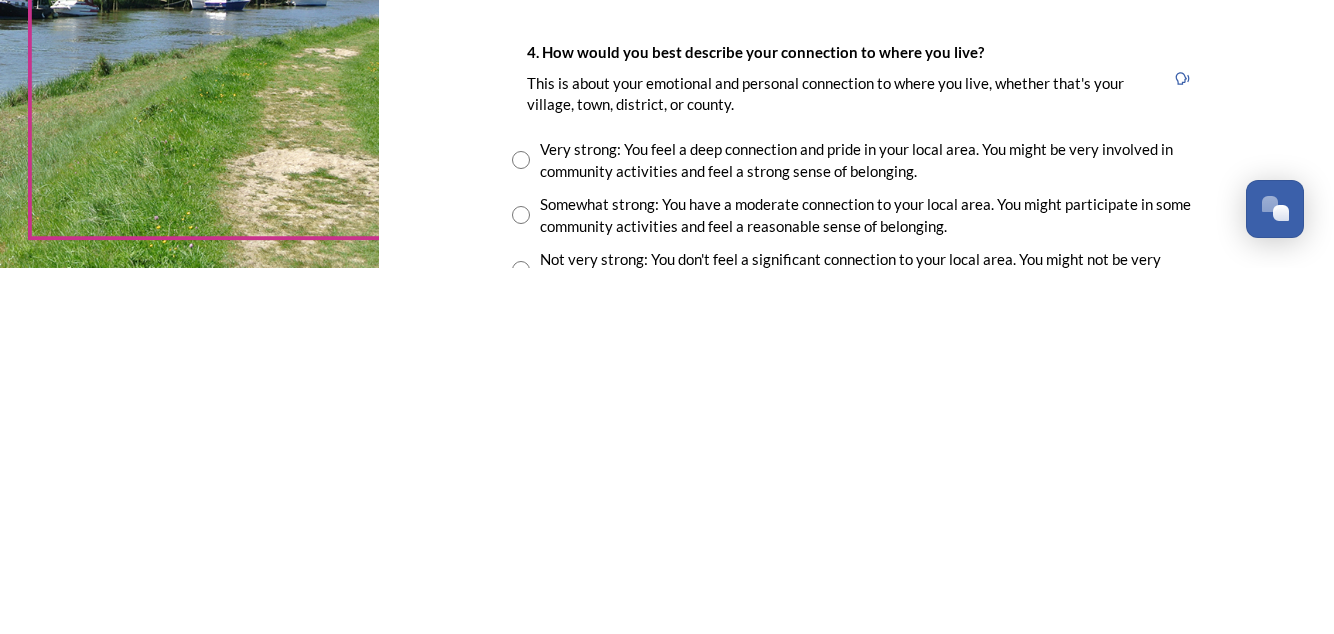 scroll, scrollTop: 1140, scrollLeft: 0, axis: vertical 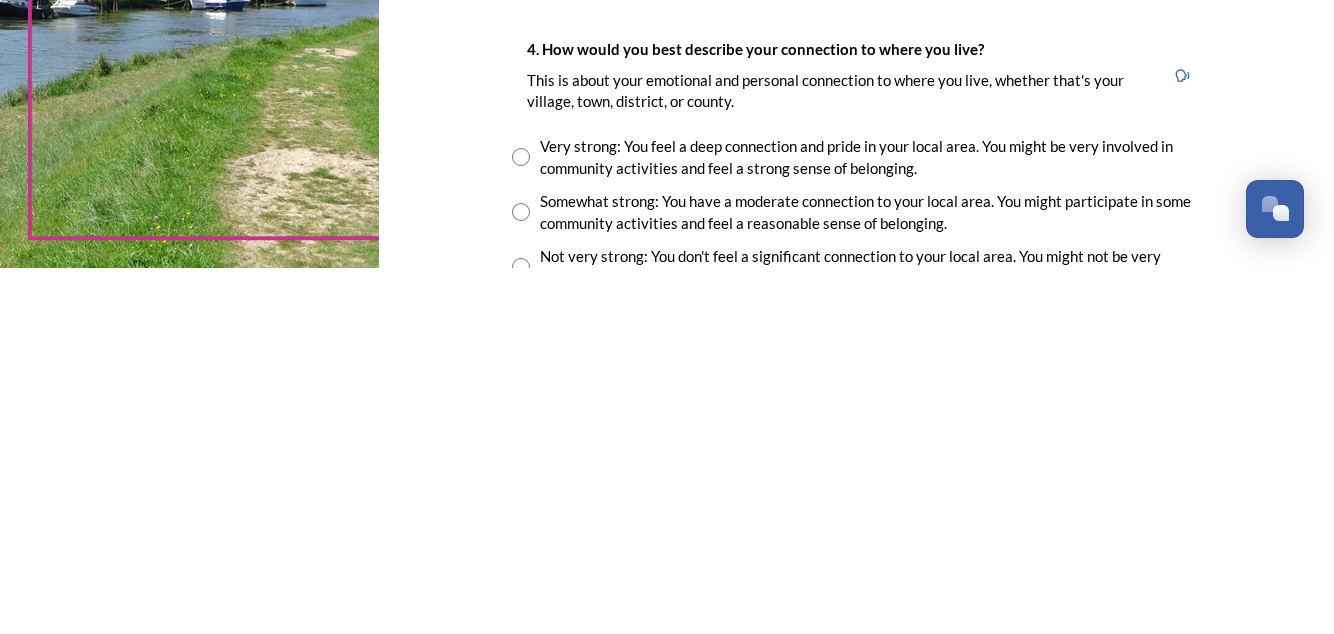 type on "[CITY]" 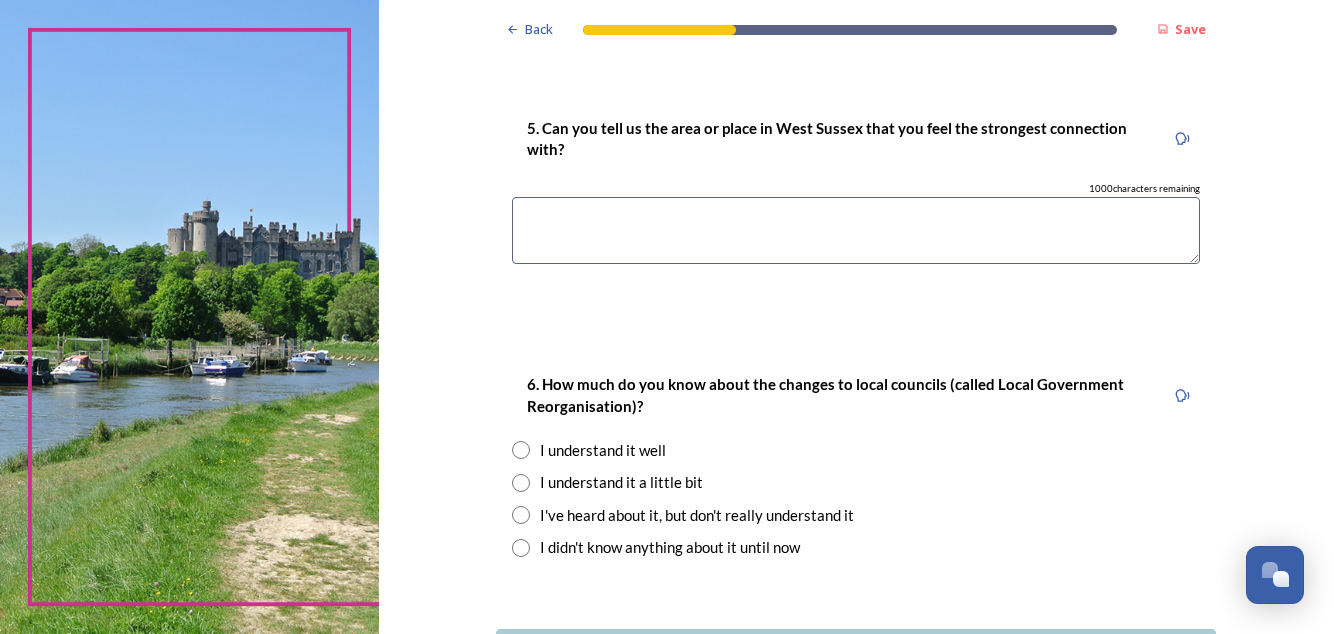 scroll, scrollTop: 1774, scrollLeft: 0, axis: vertical 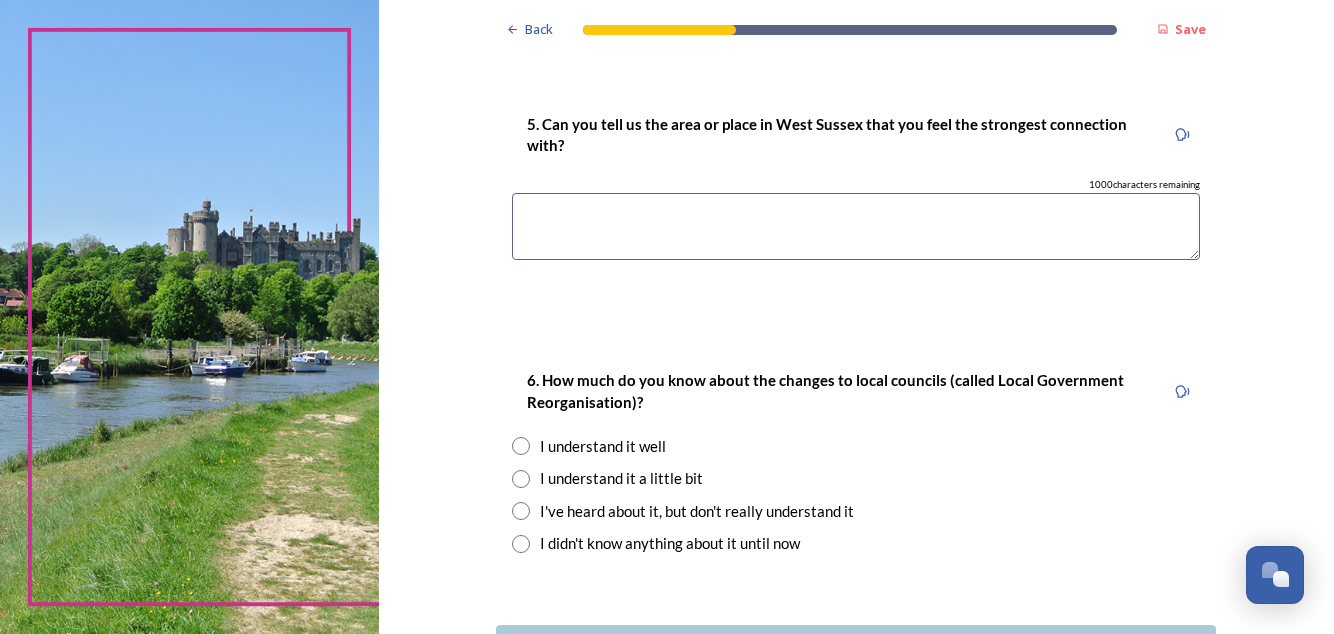 click at bounding box center [521, 511] 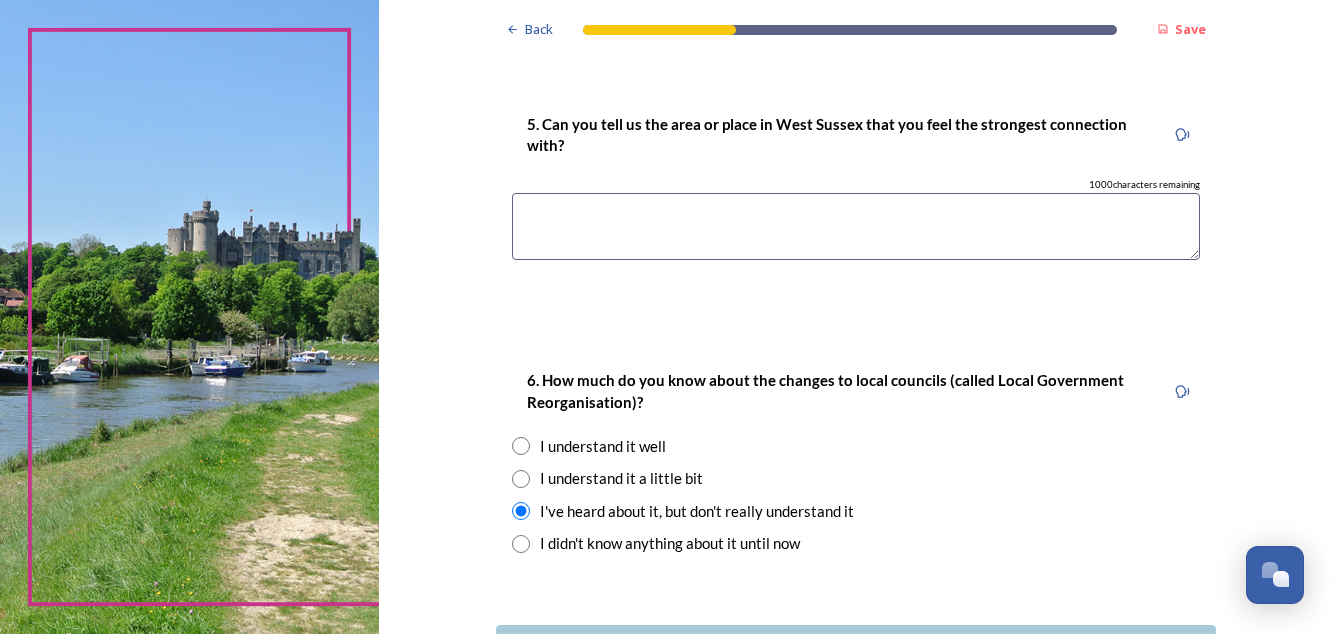 click on "Continue" at bounding box center (856, 649) 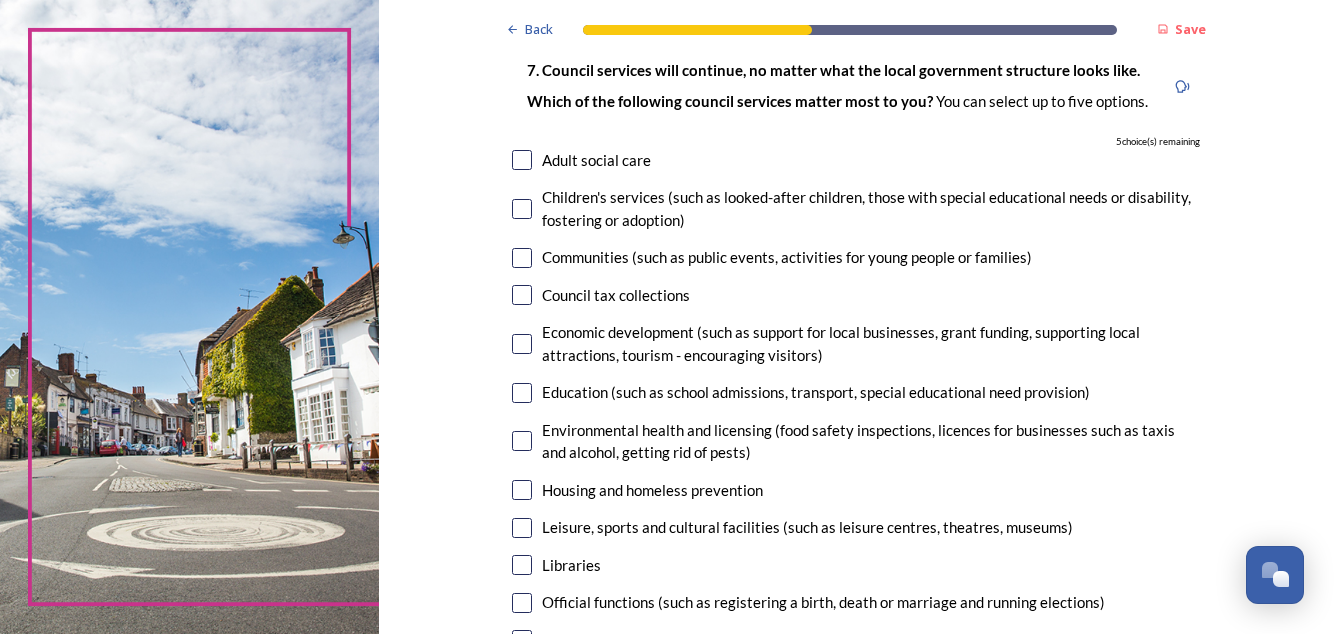 scroll, scrollTop: 138, scrollLeft: 0, axis: vertical 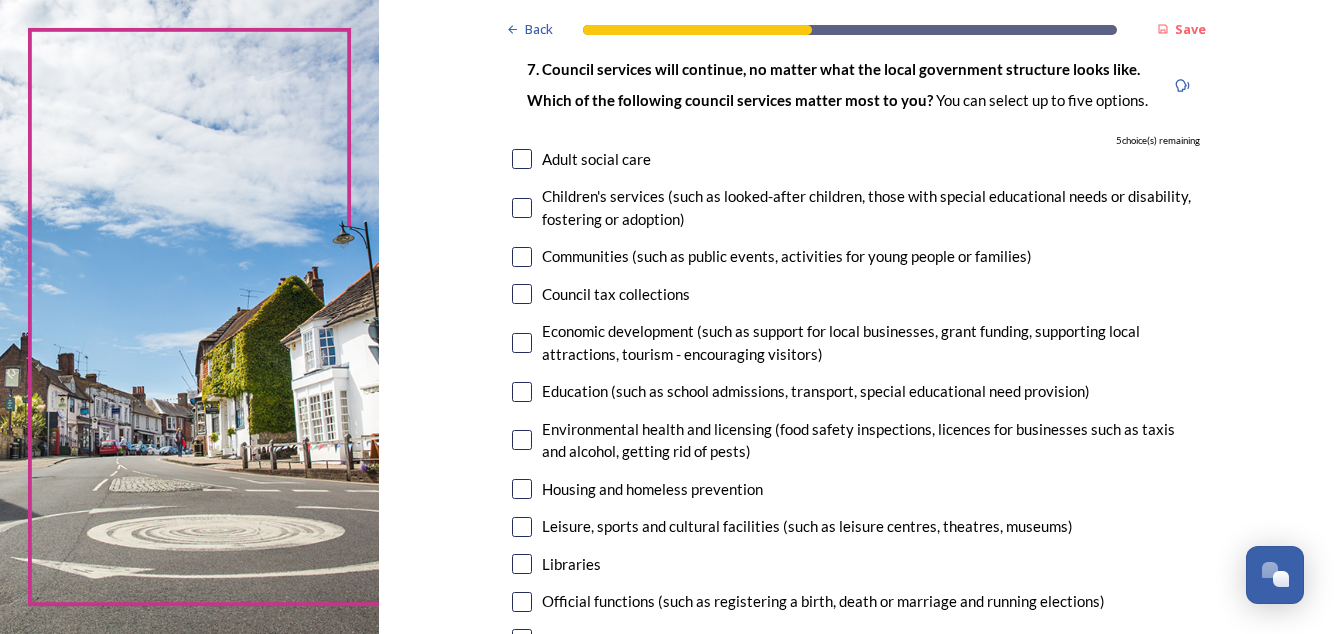 click at bounding box center [522, 257] 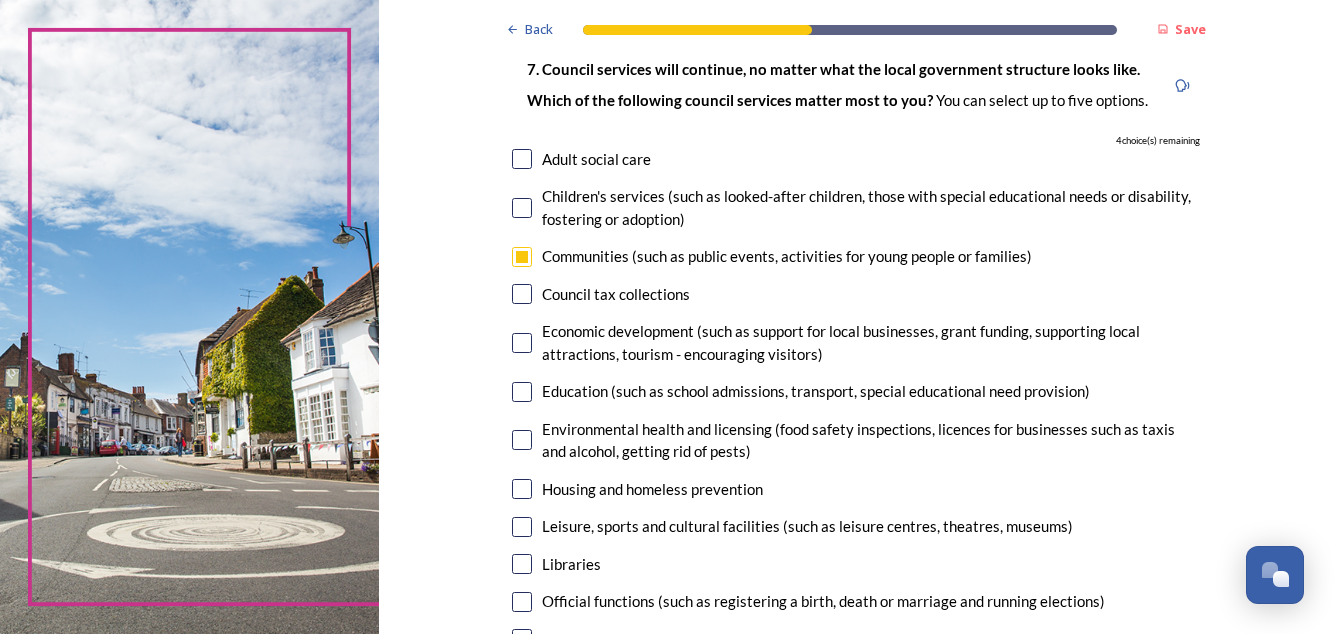 click at bounding box center (522, 294) 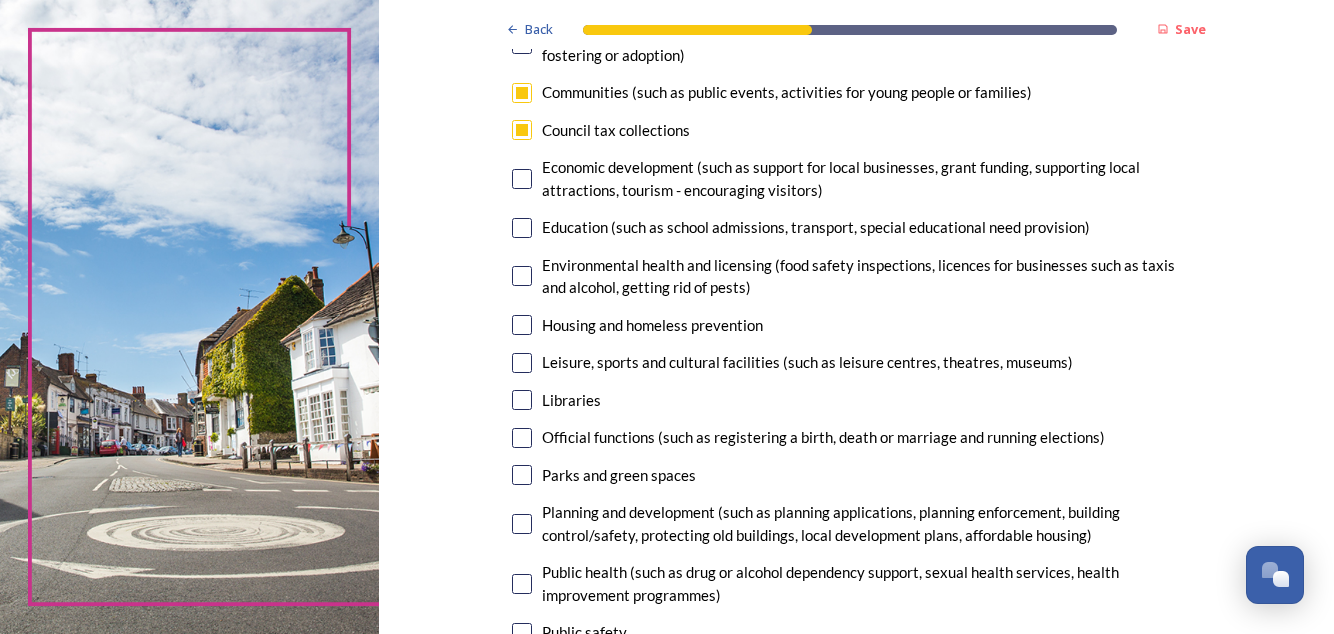 scroll, scrollTop: 308, scrollLeft: 0, axis: vertical 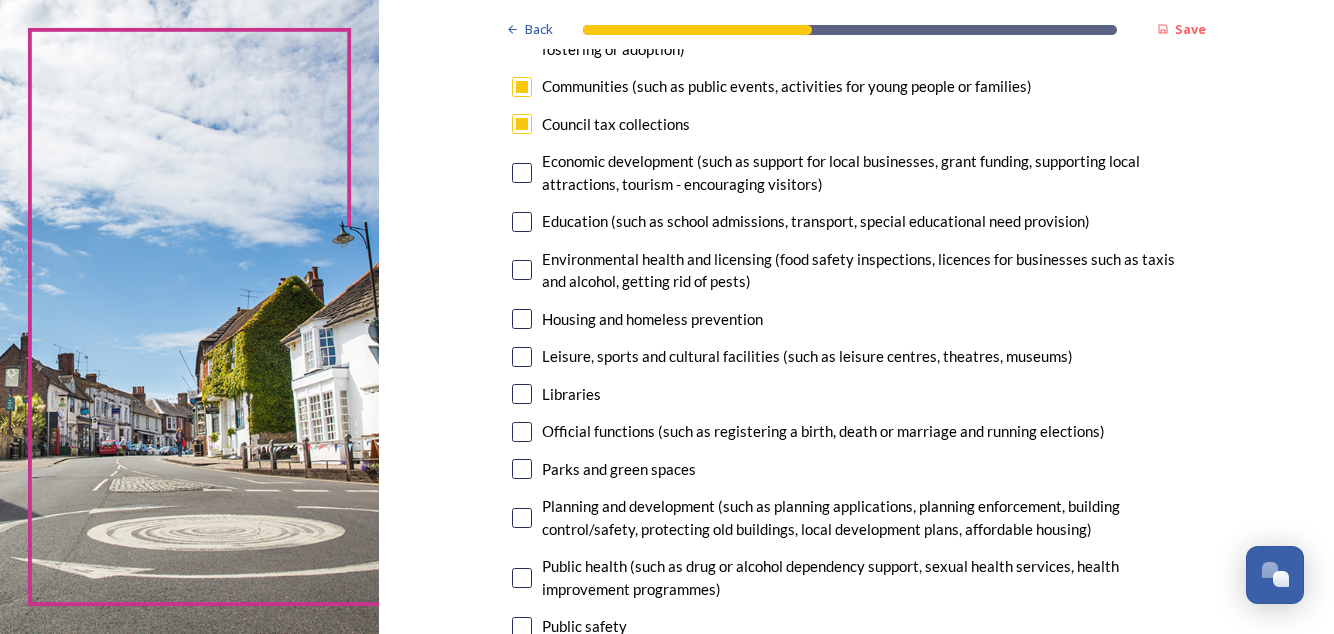 click at bounding box center (522, 357) 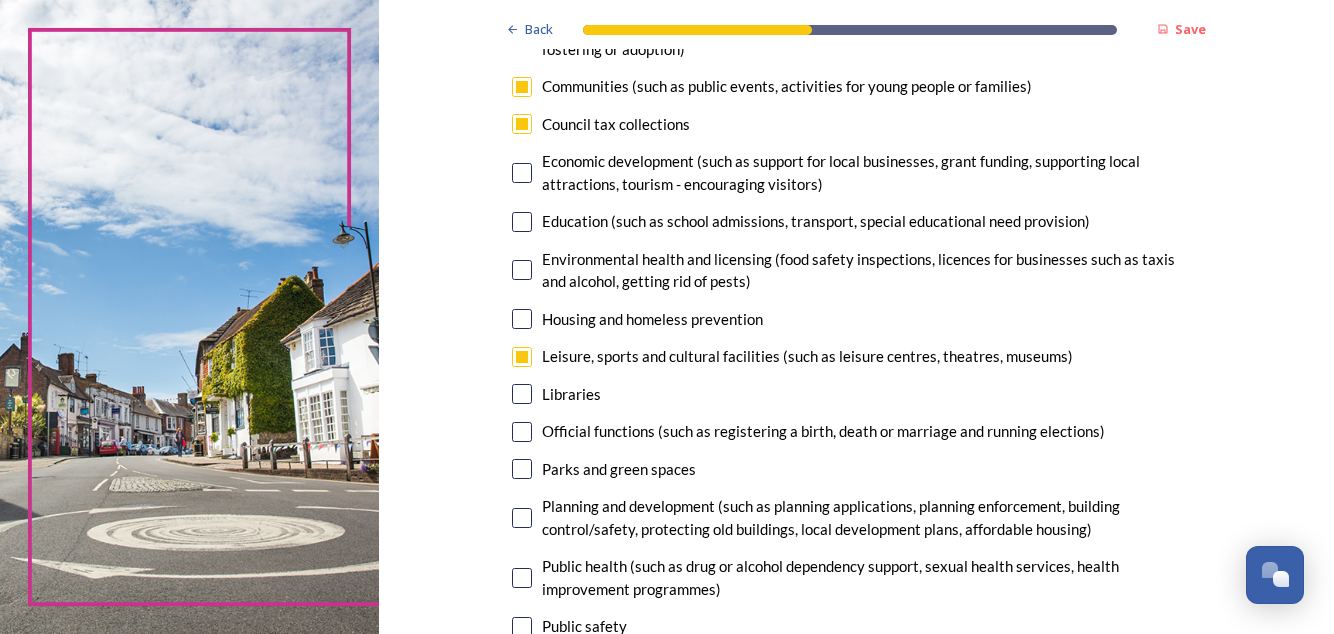 click at bounding box center (522, 394) 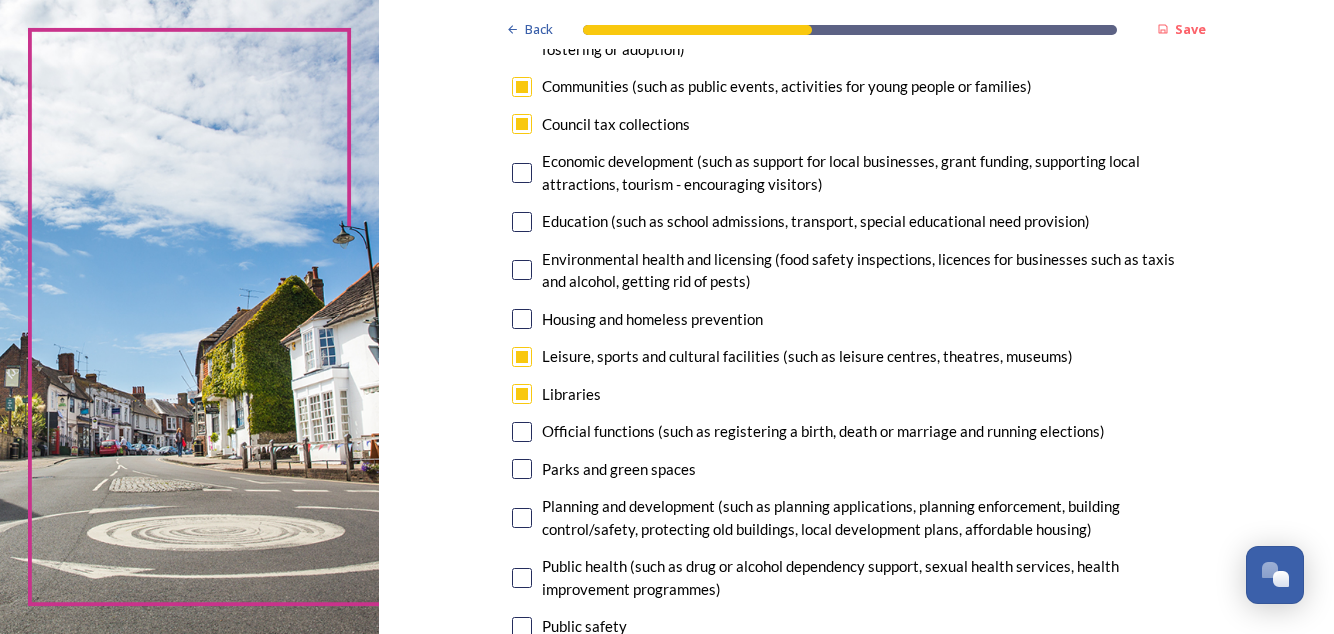 click on "Back Save Your local services 7. Council services will continue, no matter what the local government structure looks like.  ﻿﻿Which of the following council services matter most to you?  You can select up to five options. 1  choice(s) remaining Adult social care   Children's services (such as looked-after children, those with special educational needs or disability, fostering or adoption) Communities (such as public events, activities for young people or families) Council tax collections Economic development (such as support for local businesses, grant funding, supporting local attractions, tourism - encouraging visitors)  Education (such as school admissions, transport, special educational need provision)  Environmental health and licensing (food safety inspections, licences for businesses such as taxis and alcohol, getting rid of pests) Housing and homeless prevention Leisure, sports and cultural facilities (such as leisure centres, theatres, museums) Libraries Parks and green spaces Public safety" at bounding box center (856, 958) 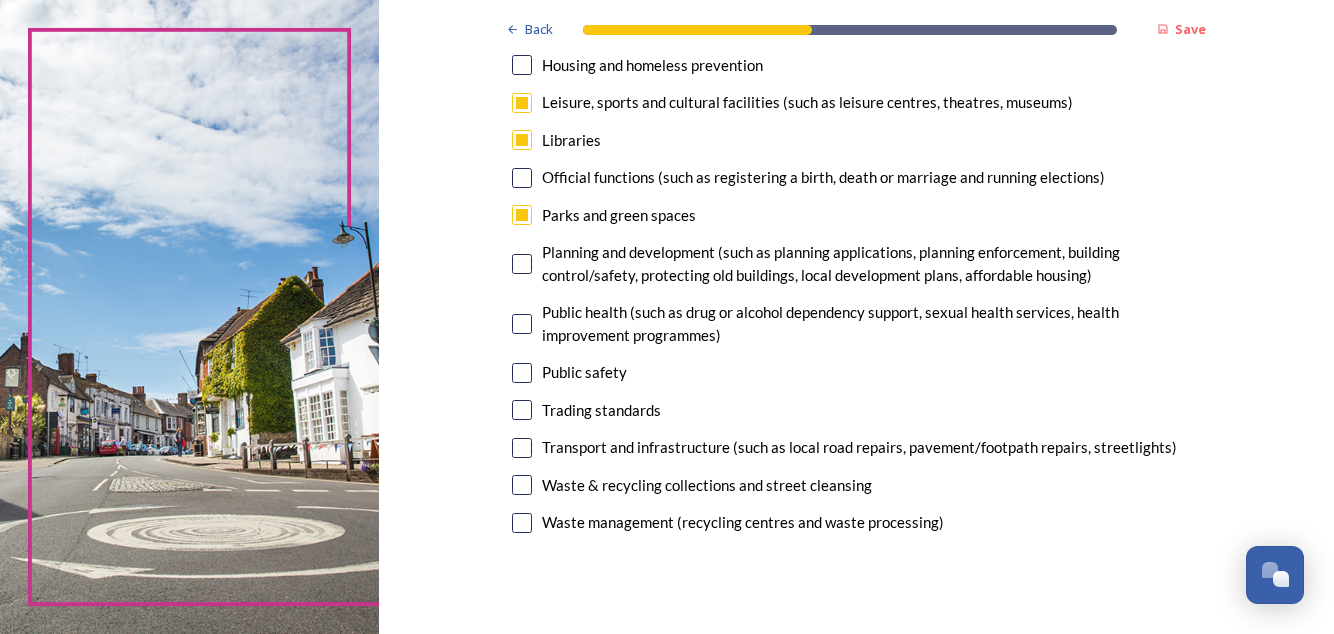 scroll, scrollTop: 565, scrollLeft: 0, axis: vertical 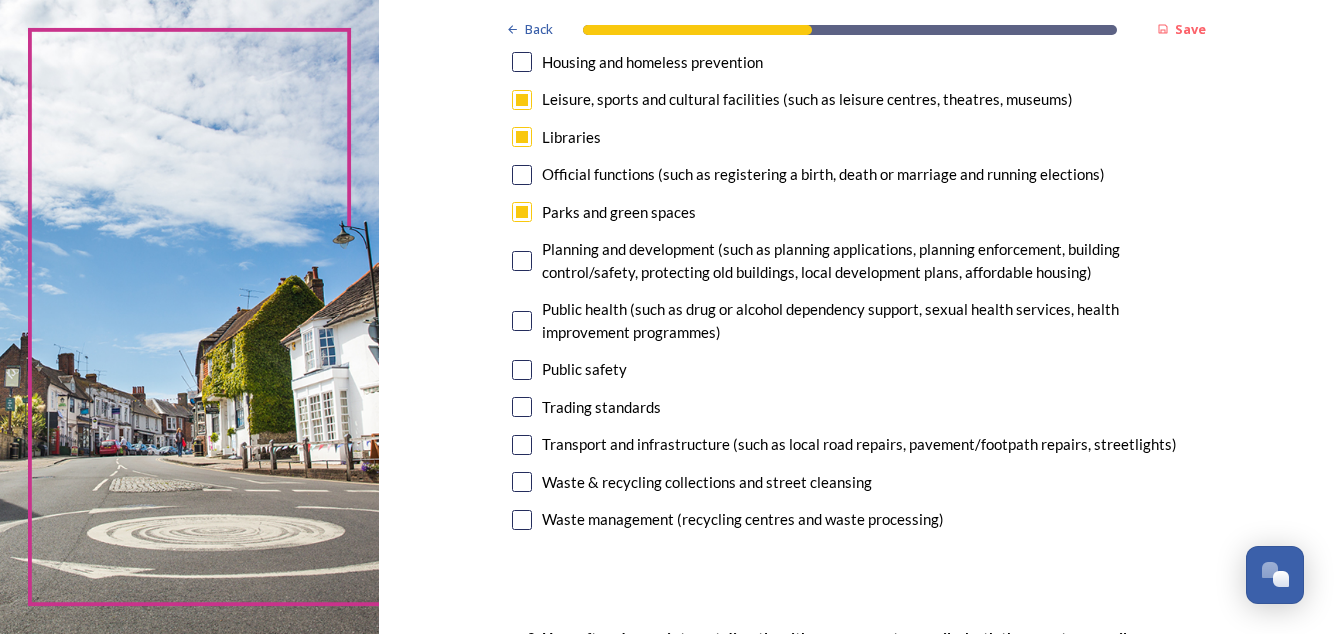 click at bounding box center (522, 445) 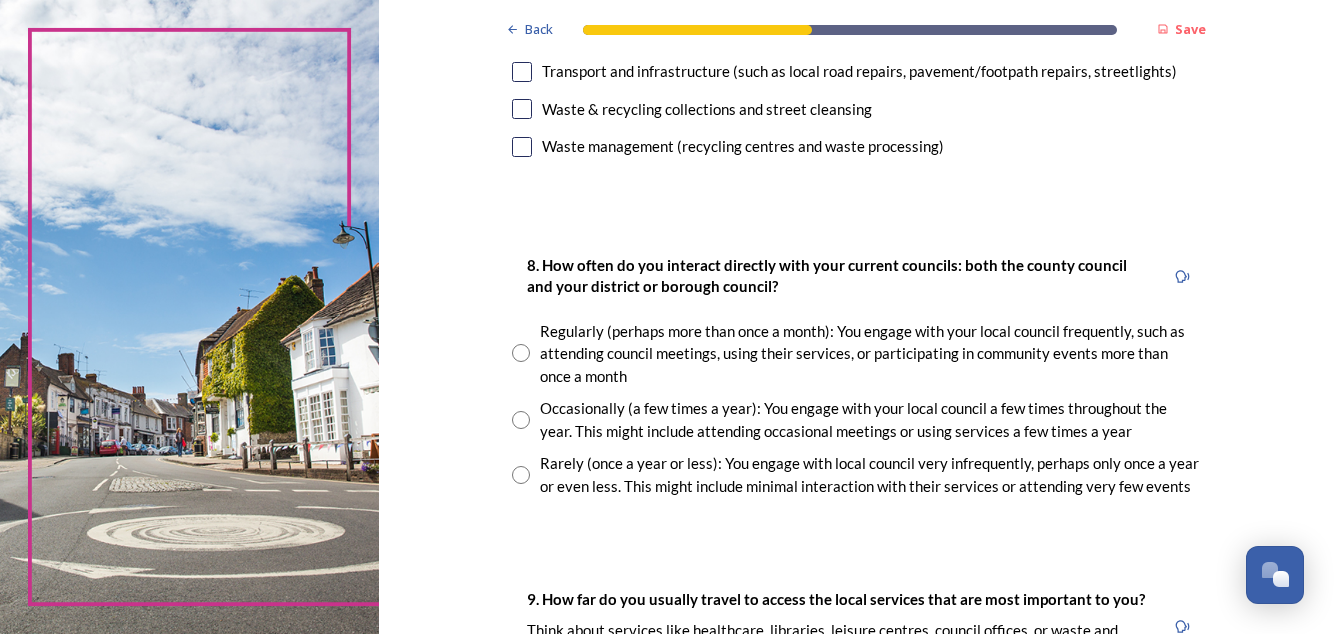 scroll, scrollTop: 940, scrollLeft: 0, axis: vertical 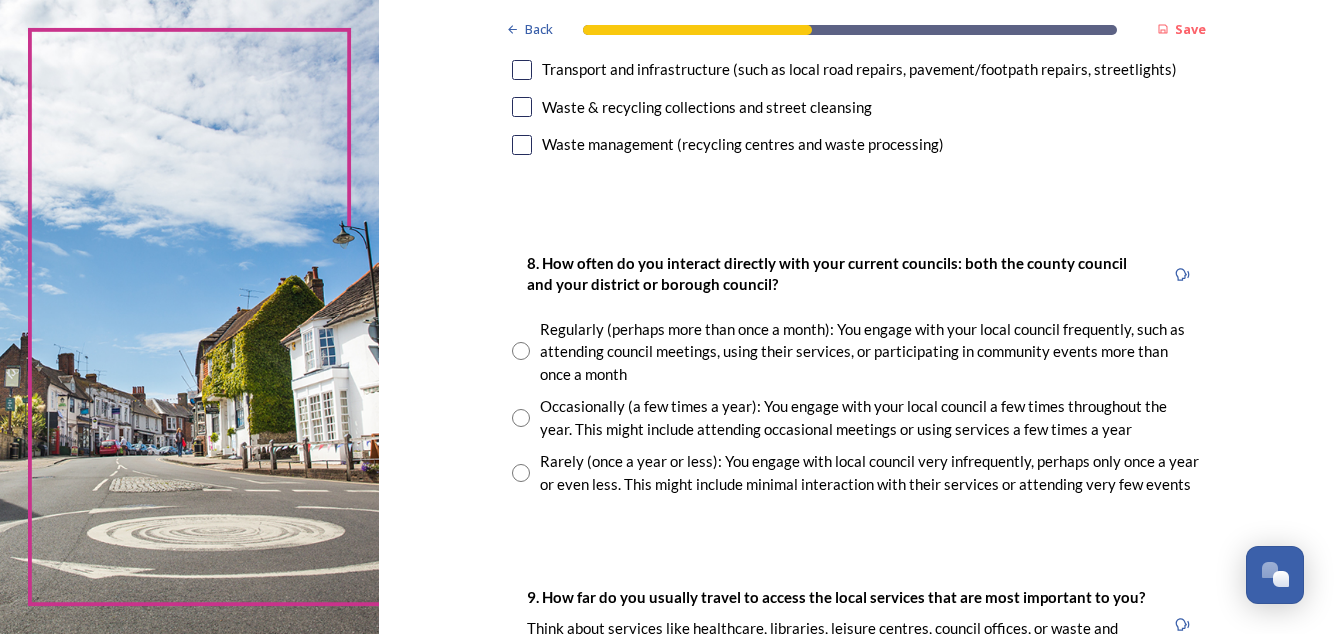 click at bounding box center [521, 473] 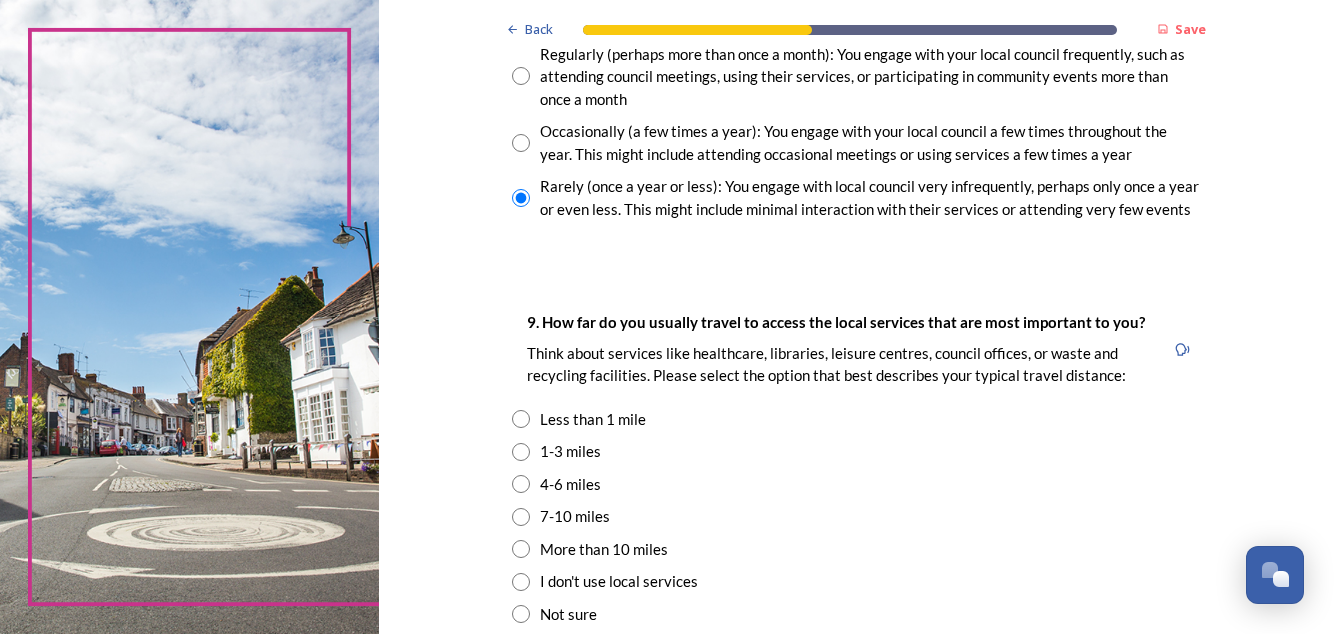 scroll, scrollTop: 1216, scrollLeft: 0, axis: vertical 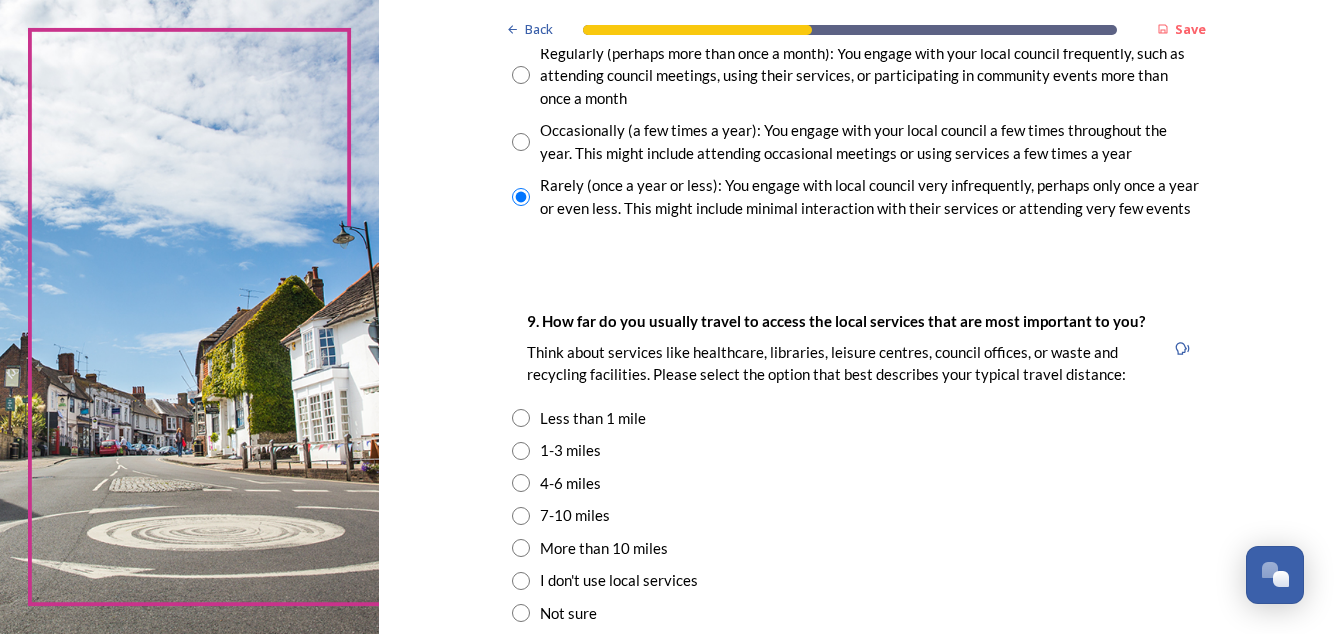 click at bounding box center [521, 451] 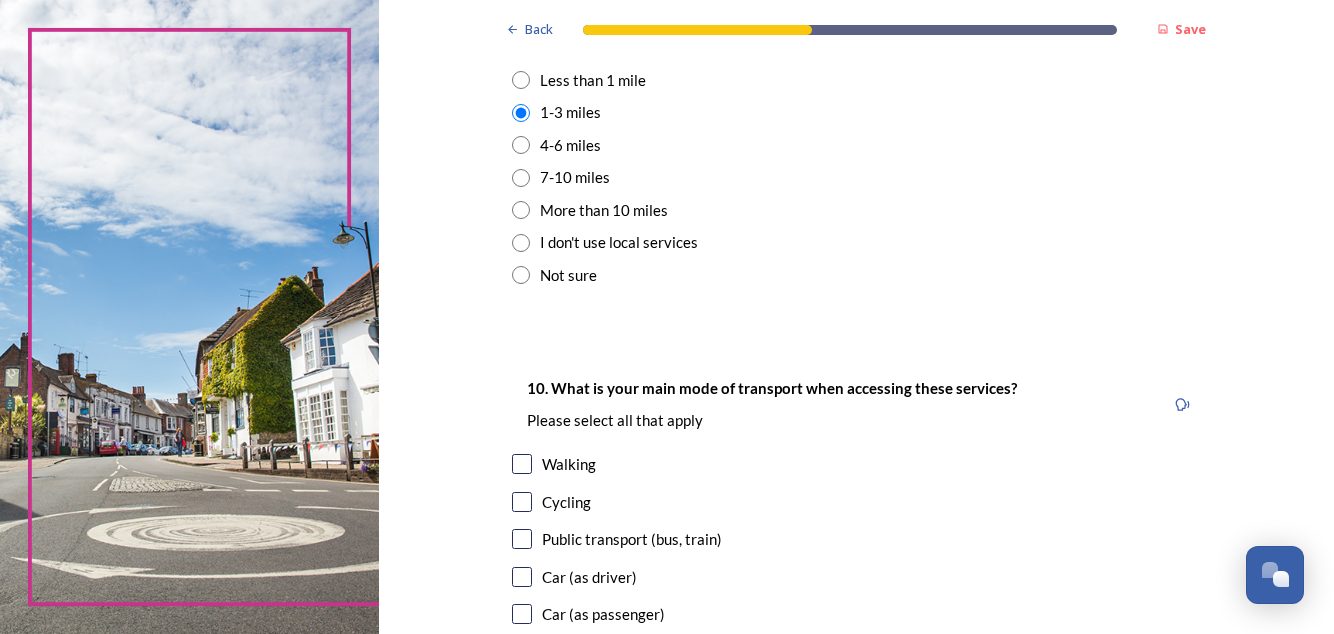 scroll, scrollTop: 1558, scrollLeft: 0, axis: vertical 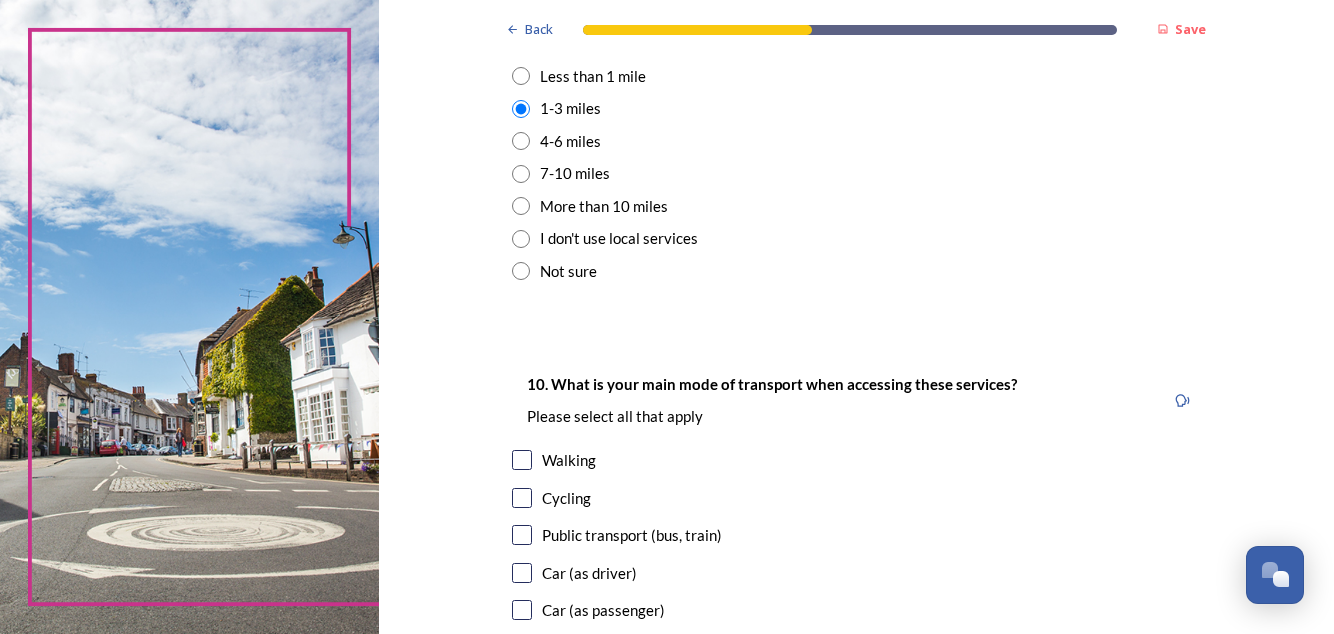click at bounding box center (522, 573) 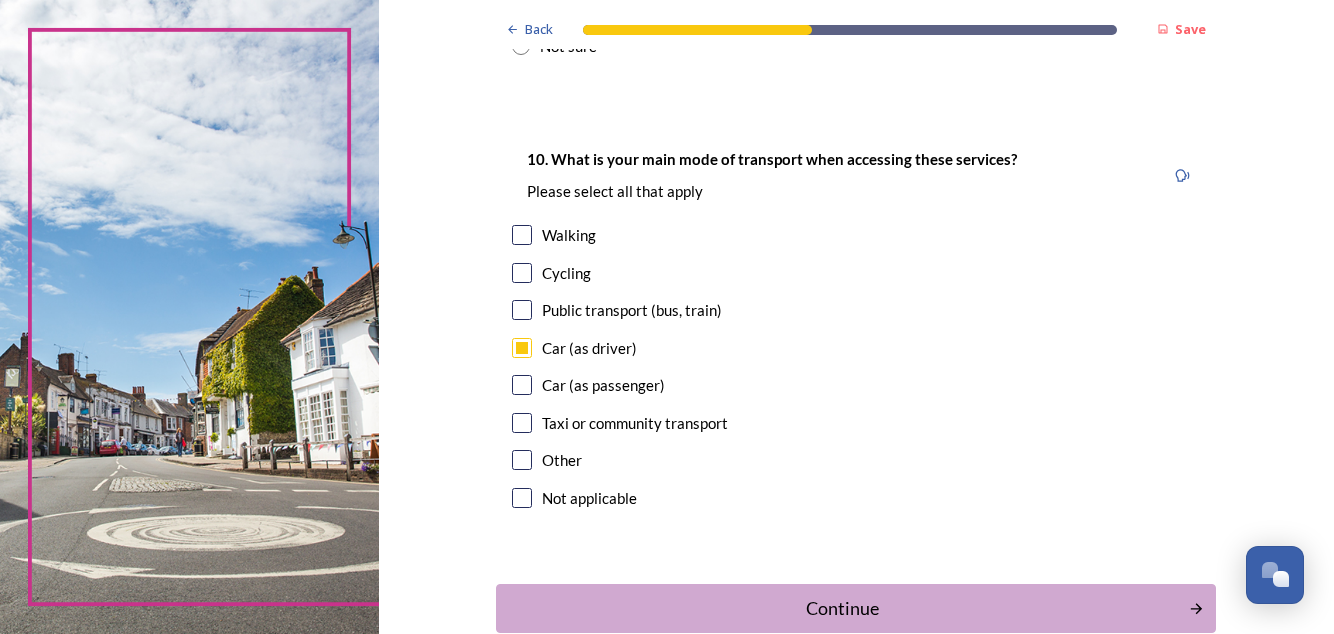 scroll, scrollTop: 1803, scrollLeft: 0, axis: vertical 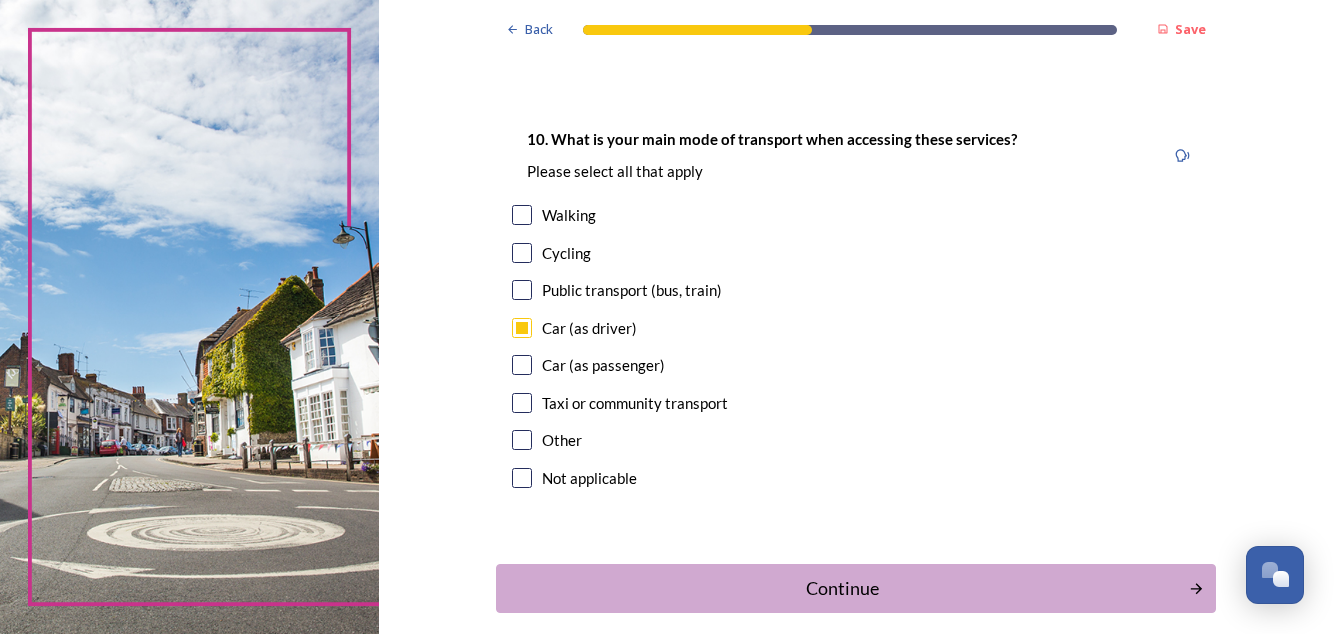 click on "Continue" at bounding box center (842, 588) 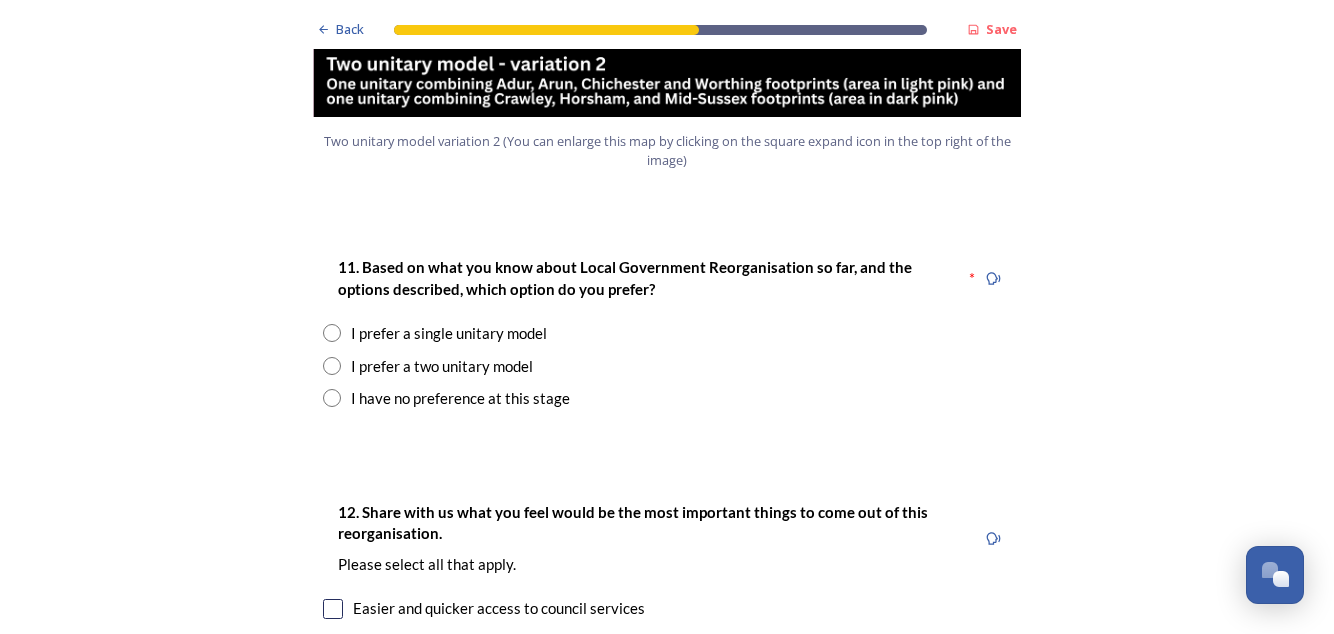 scroll, scrollTop: 2484, scrollLeft: 0, axis: vertical 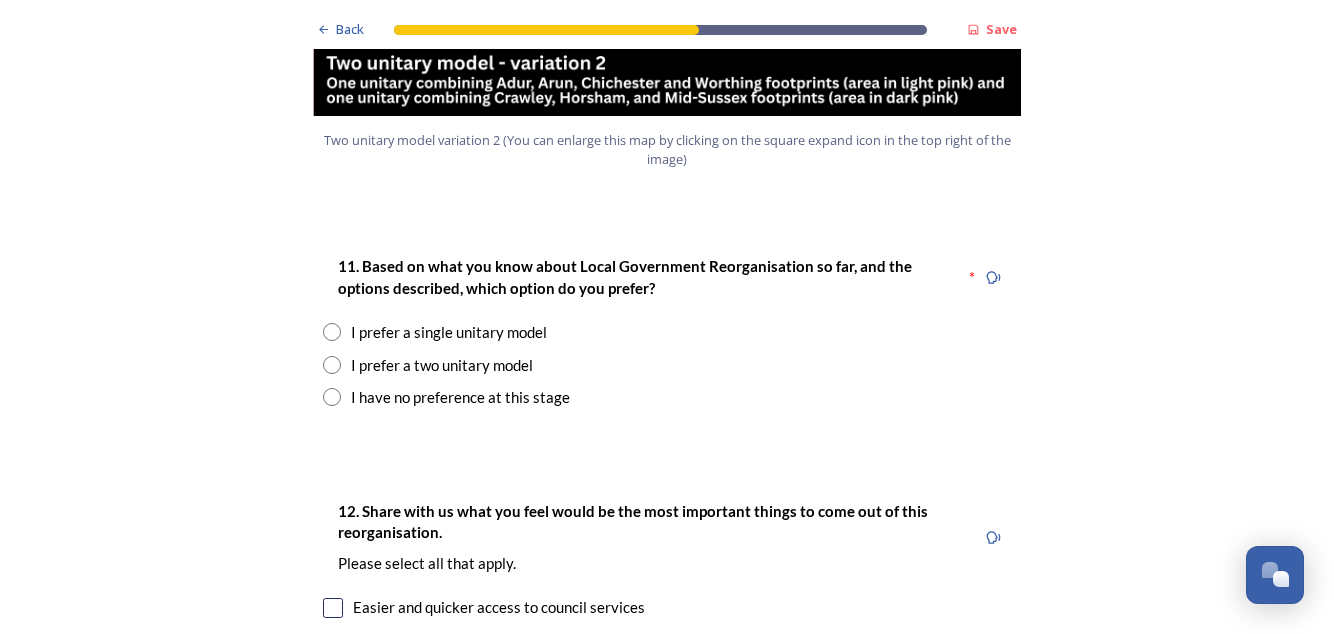 click on "I prefer a two unitary model" at bounding box center [442, 365] 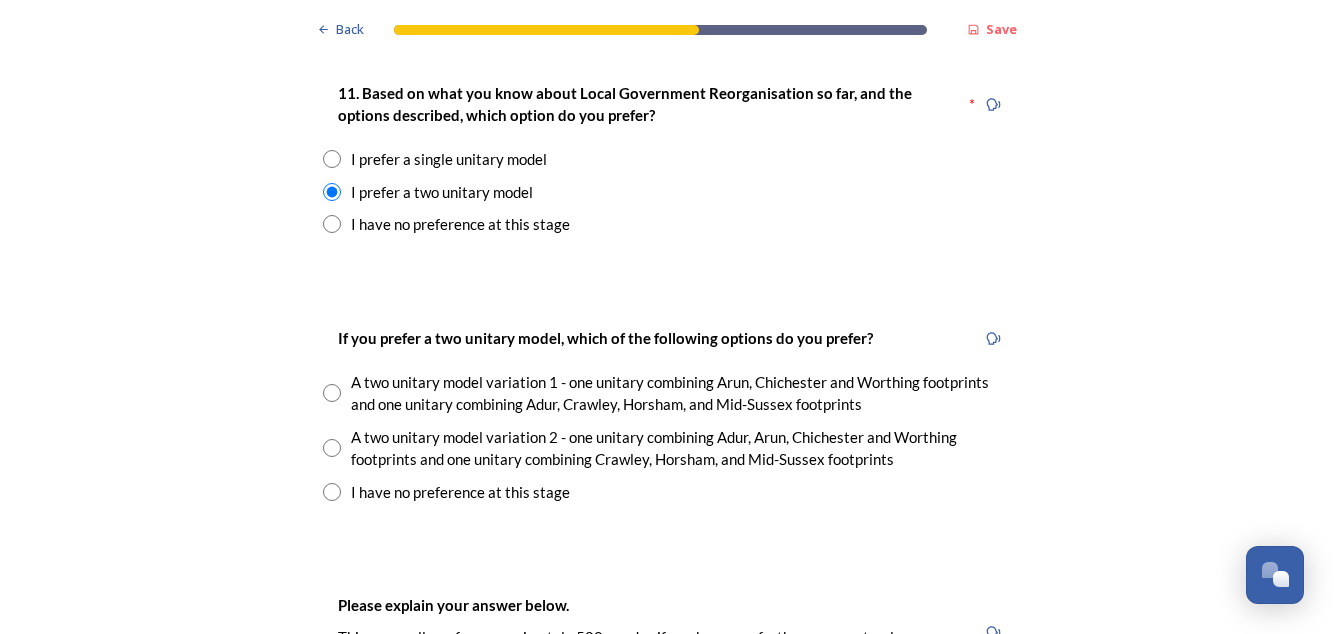 scroll, scrollTop: 2658, scrollLeft: 0, axis: vertical 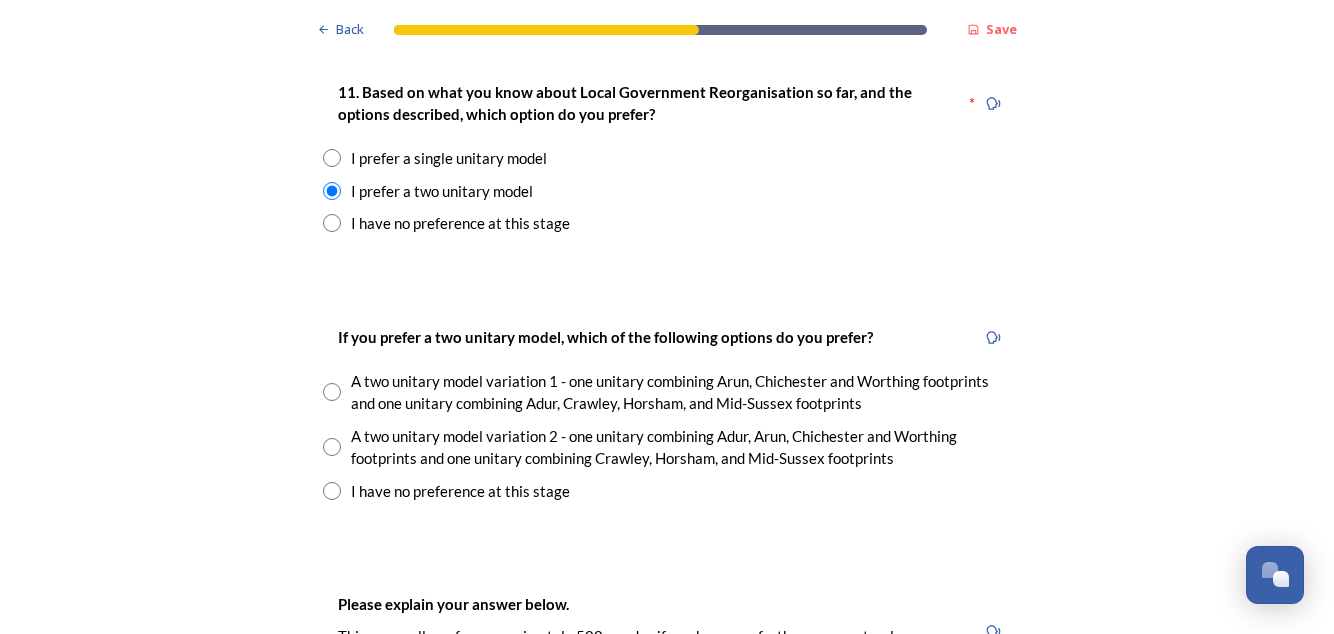 click at bounding box center [332, 447] 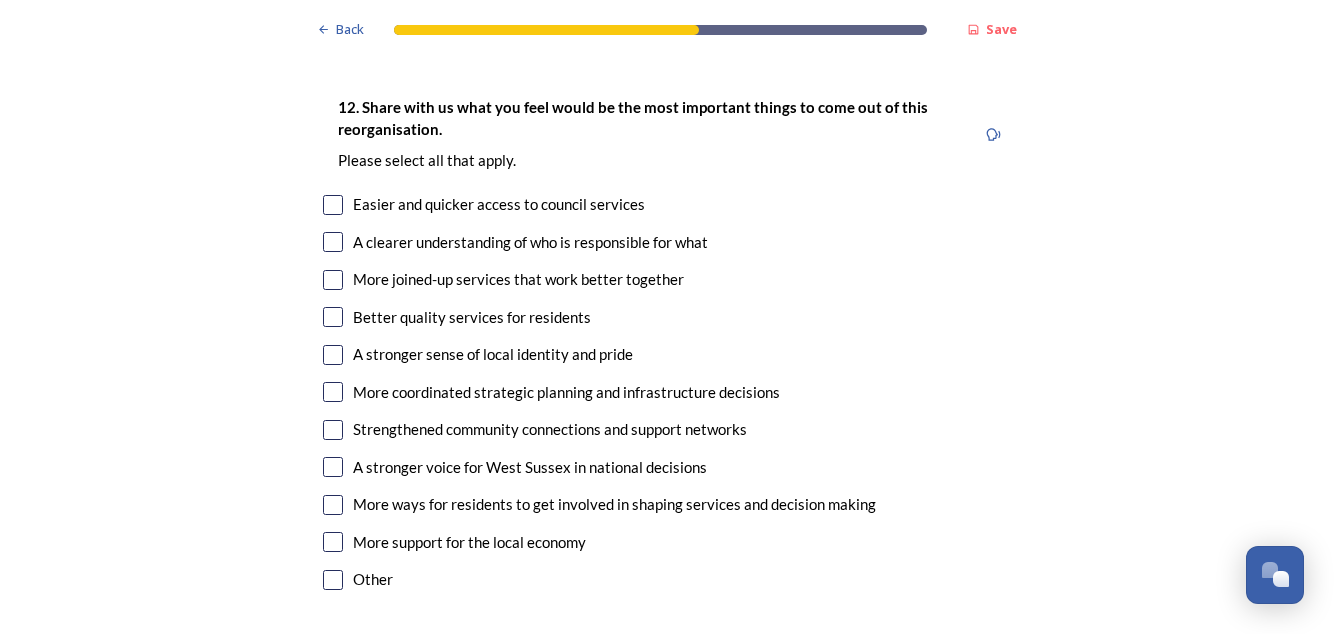 scroll, scrollTop: 3586, scrollLeft: 0, axis: vertical 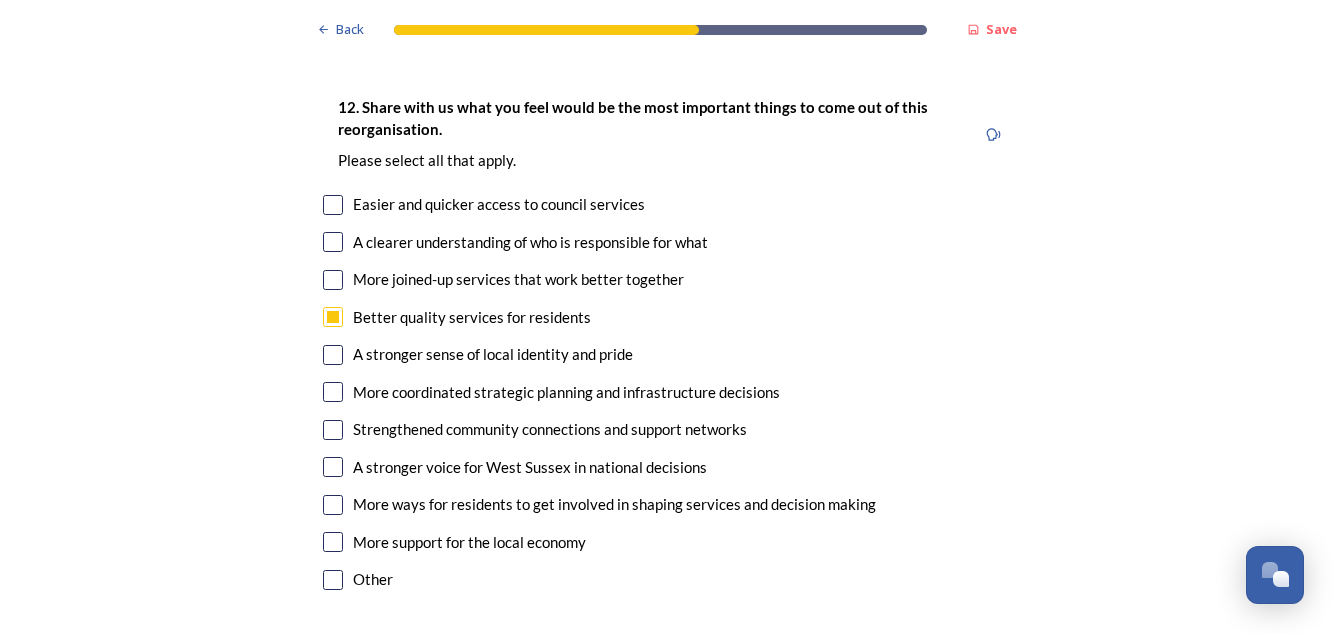 click on "A stronger voice for West Sussex in national decisions" at bounding box center (530, 467) 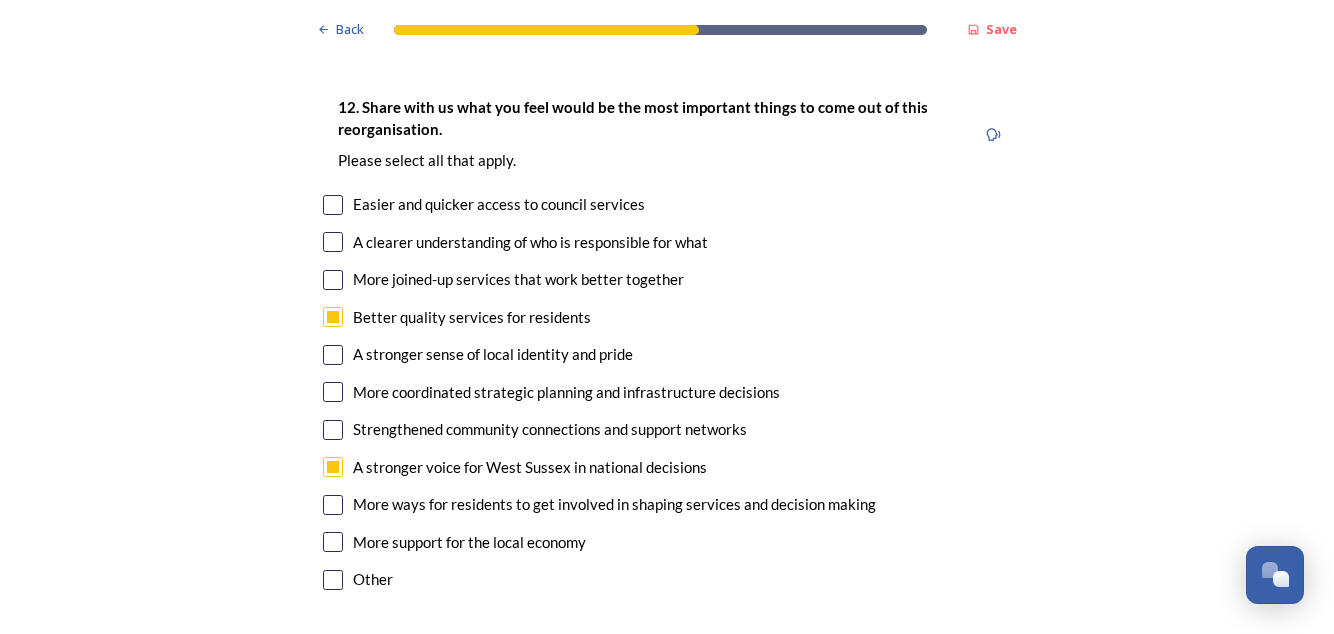 checkbox on "true" 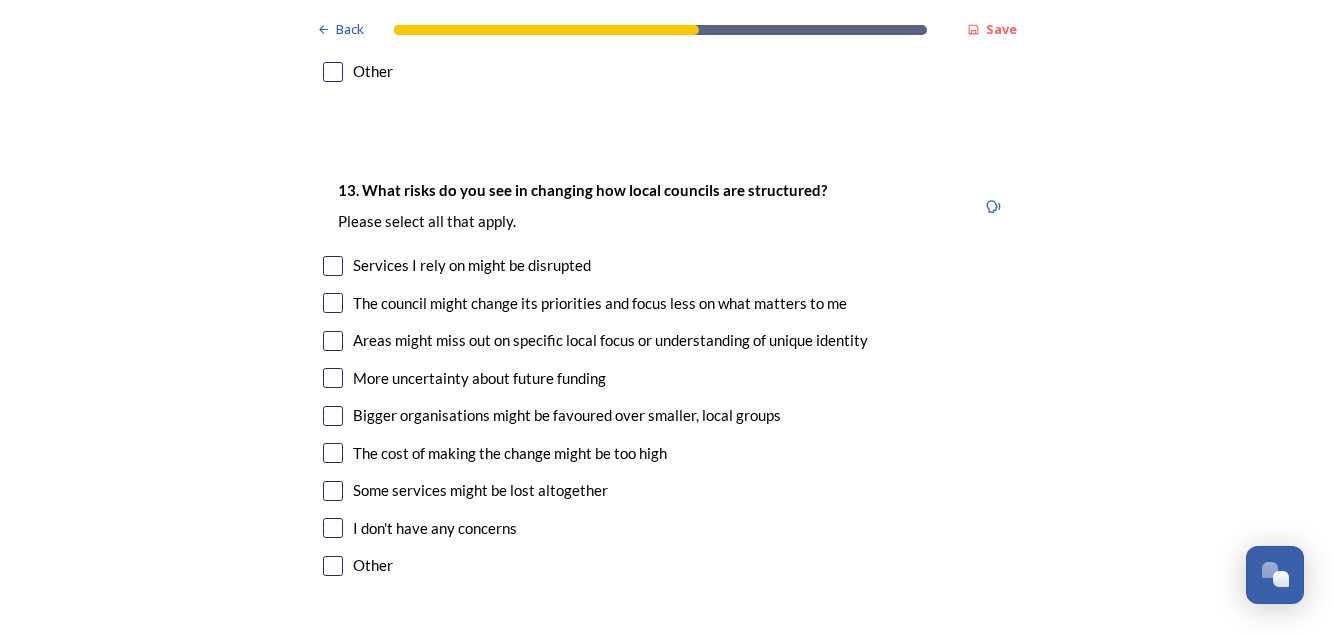 scroll, scrollTop: 4096, scrollLeft: 0, axis: vertical 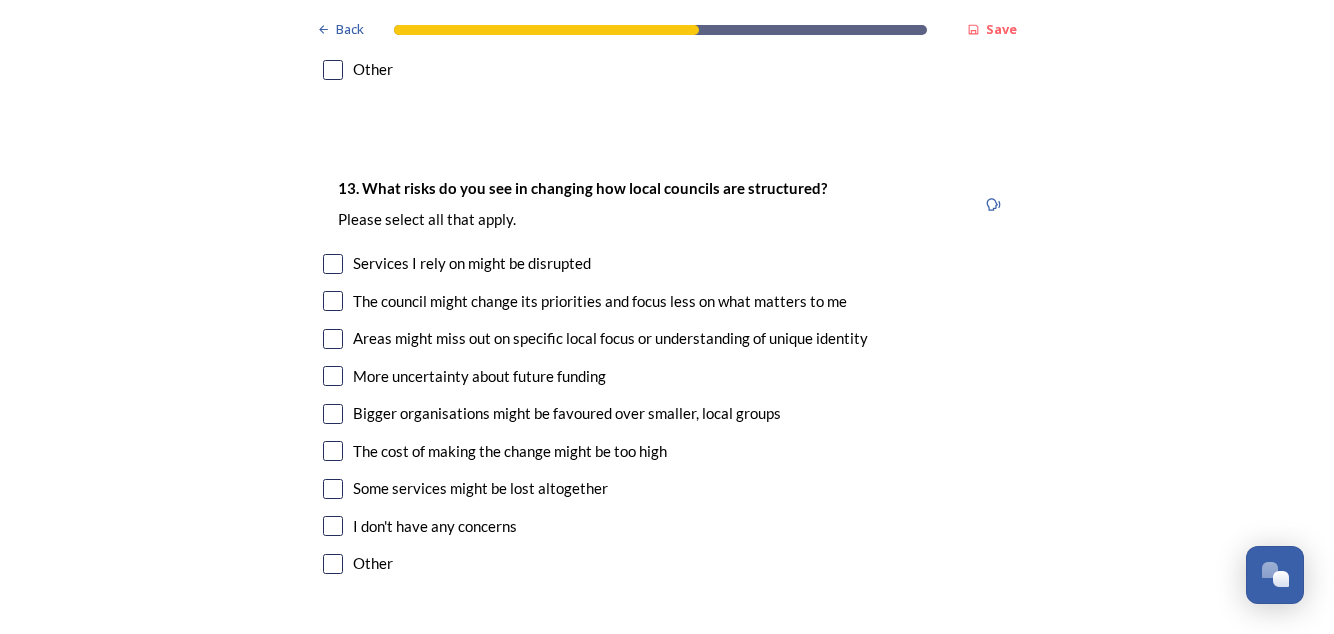 click at bounding box center (333, 451) 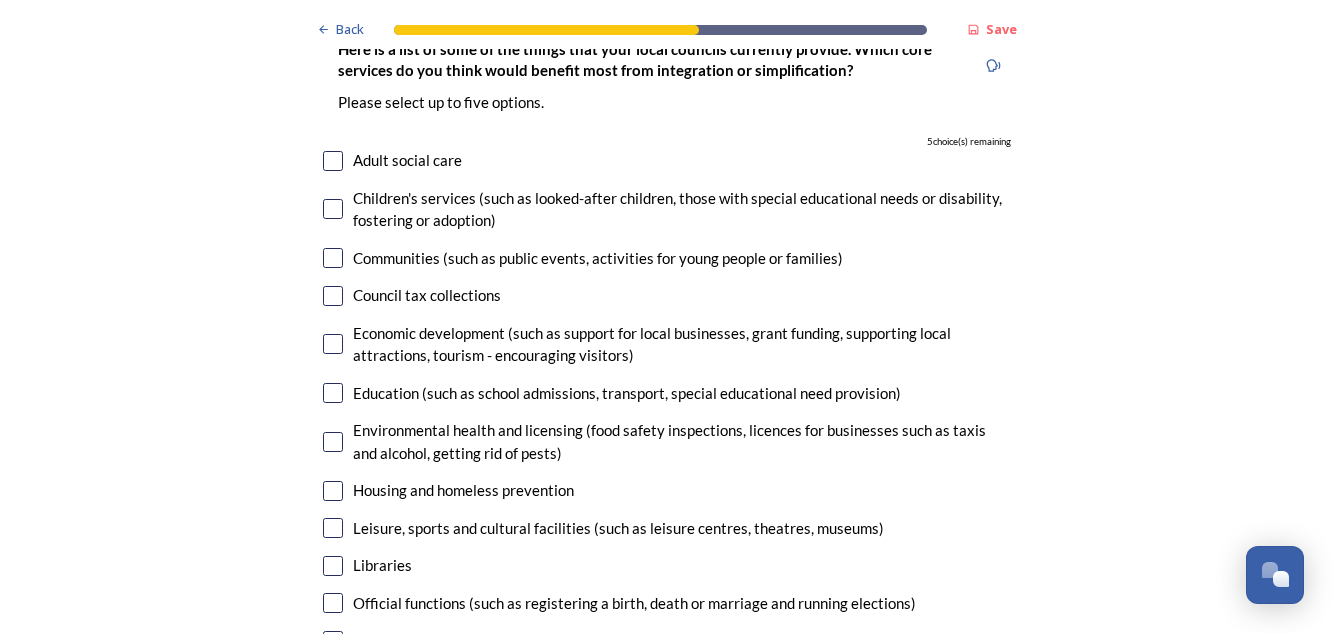 scroll, scrollTop: 4751, scrollLeft: 0, axis: vertical 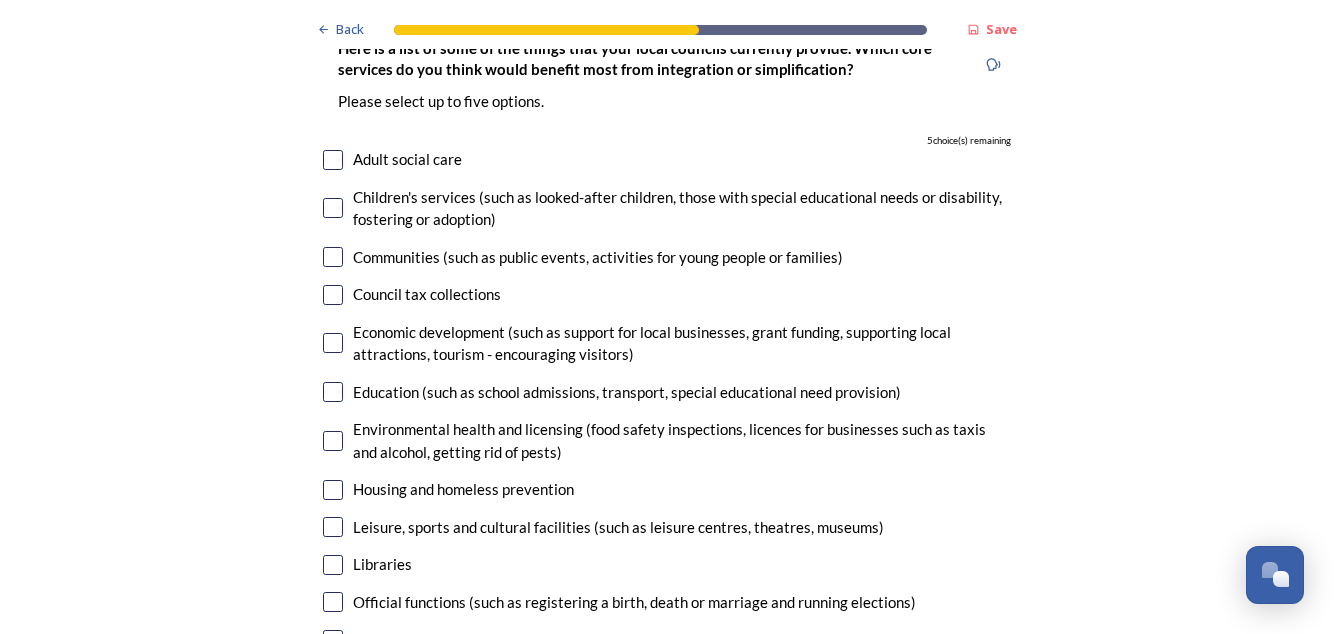 click on "Education (such as school admissions, transport, special educational need provision)" at bounding box center [627, 392] 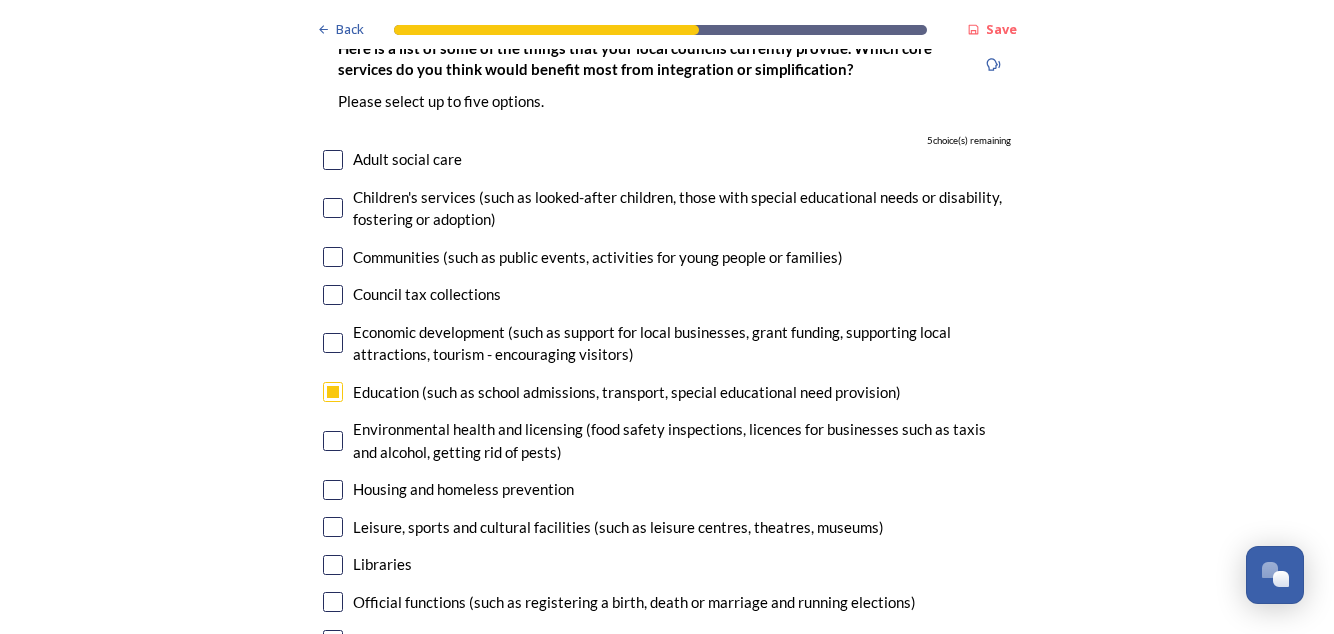 checkbox on "true" 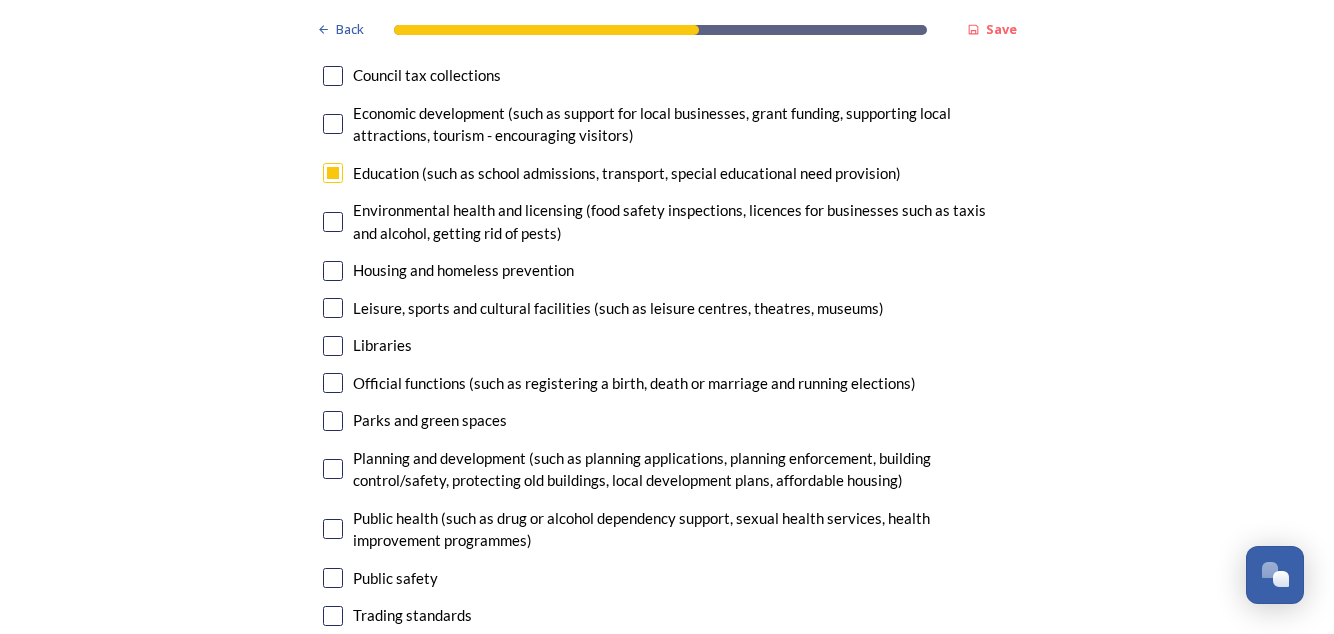 scroll, scrollTop: 4972, scrollLeft: 0, axis: vertical 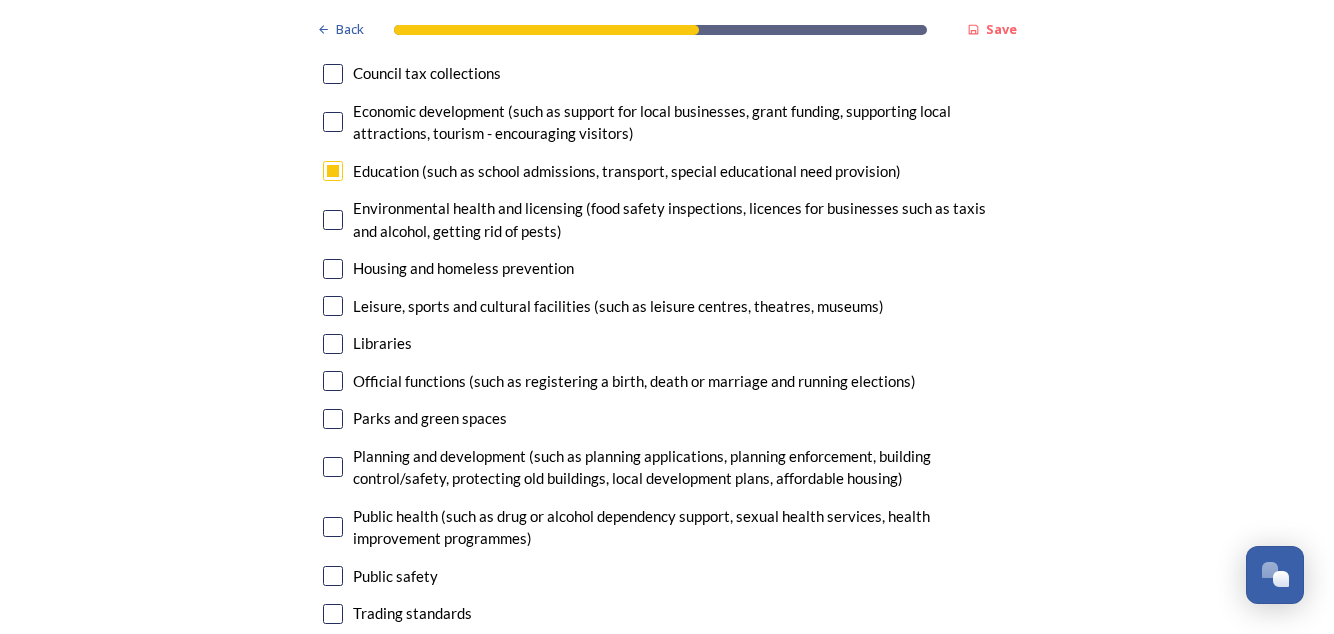 click at bounding box center [333, 344] 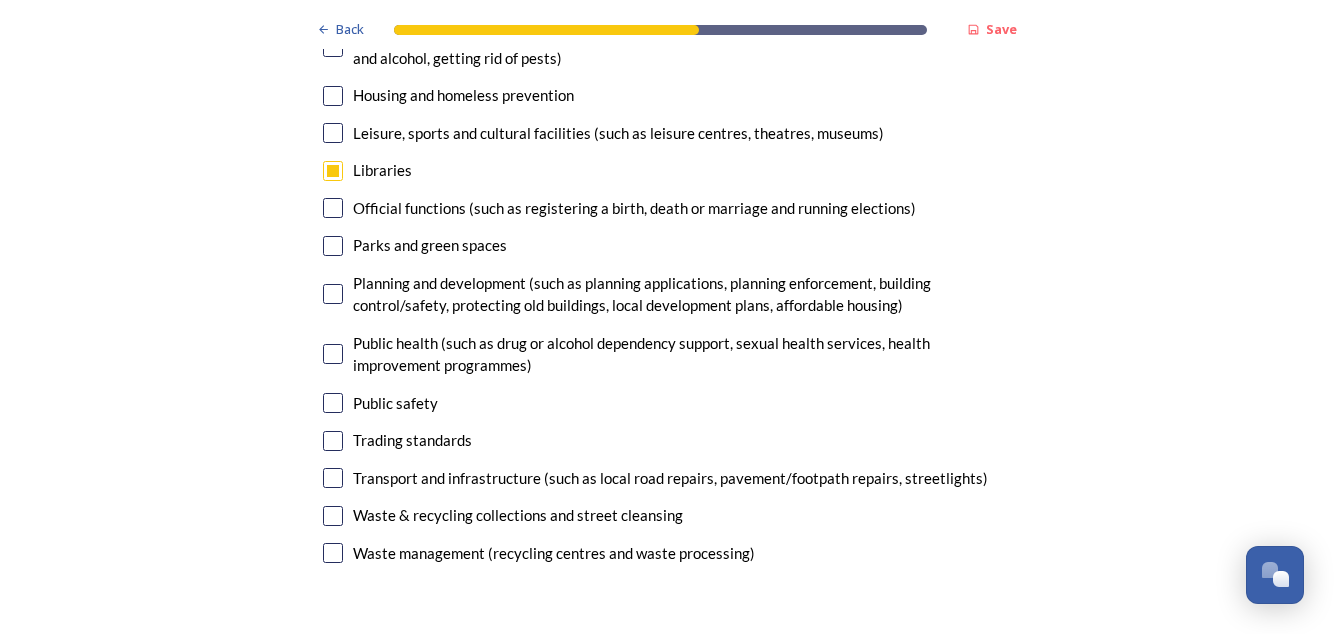 scroll, scrollTop: 5146, scrollLeft: 0, axis: vertical 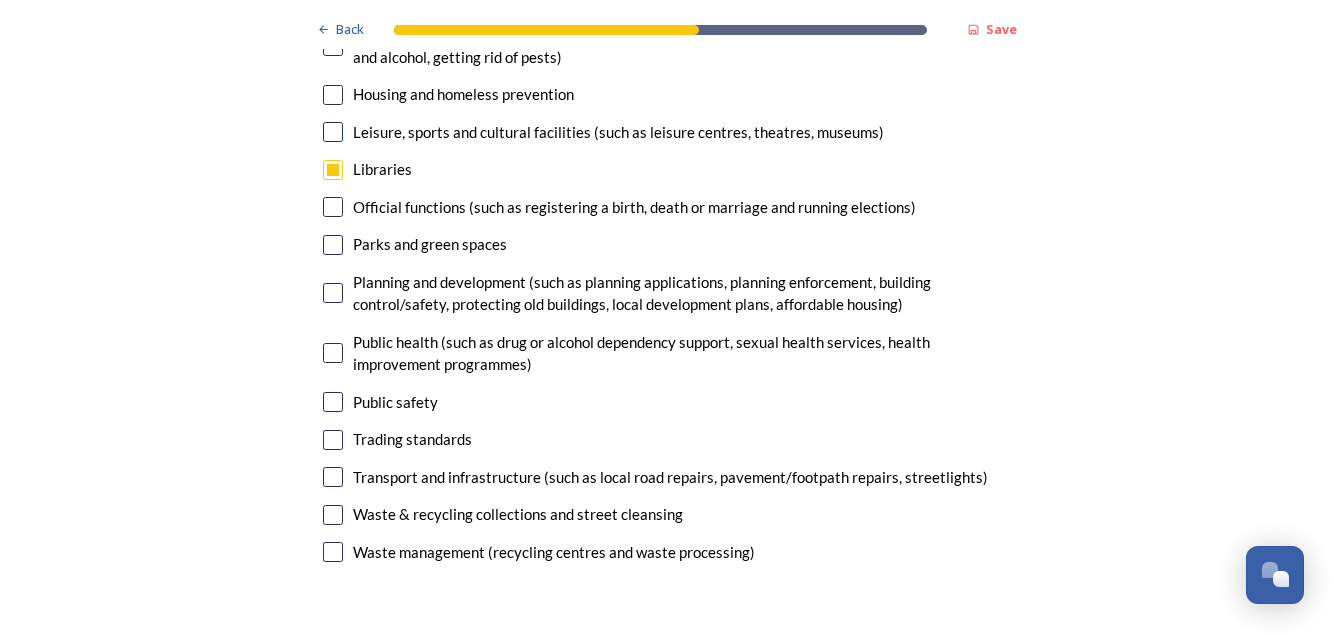 click at bounding box center (333, 477) 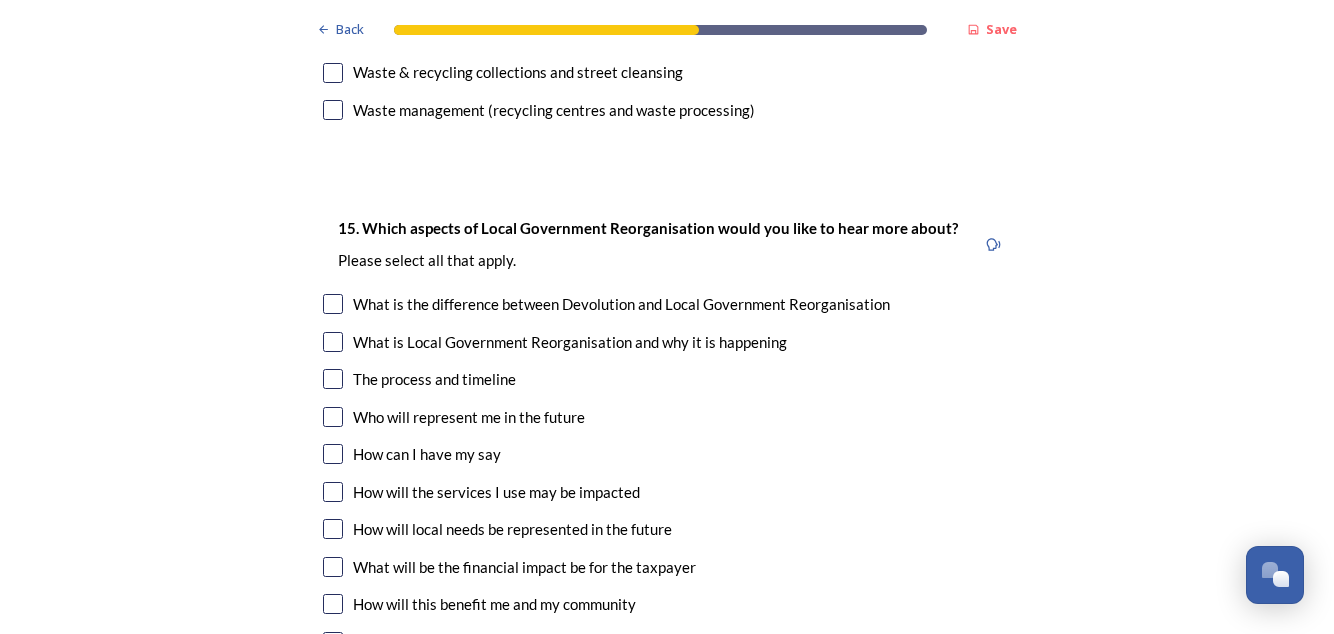 scroll, scrollTop: 5588, scrollLeft: 0, axis: vertical 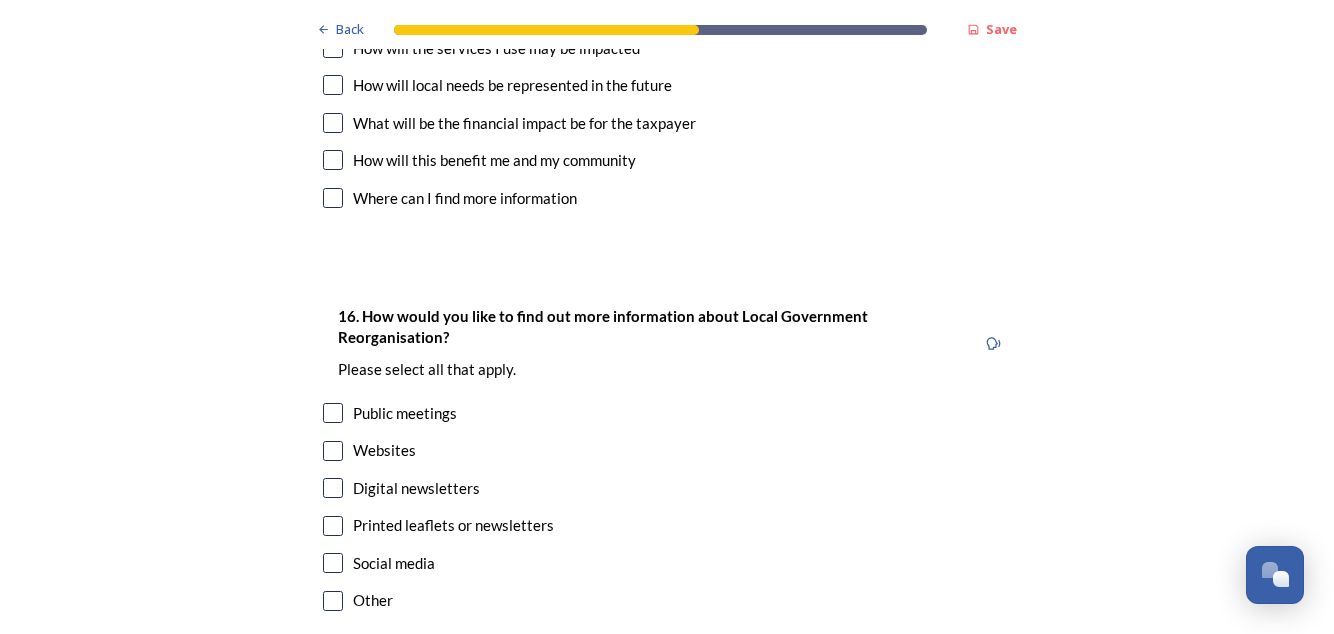 click at bounding box center [333, 451] 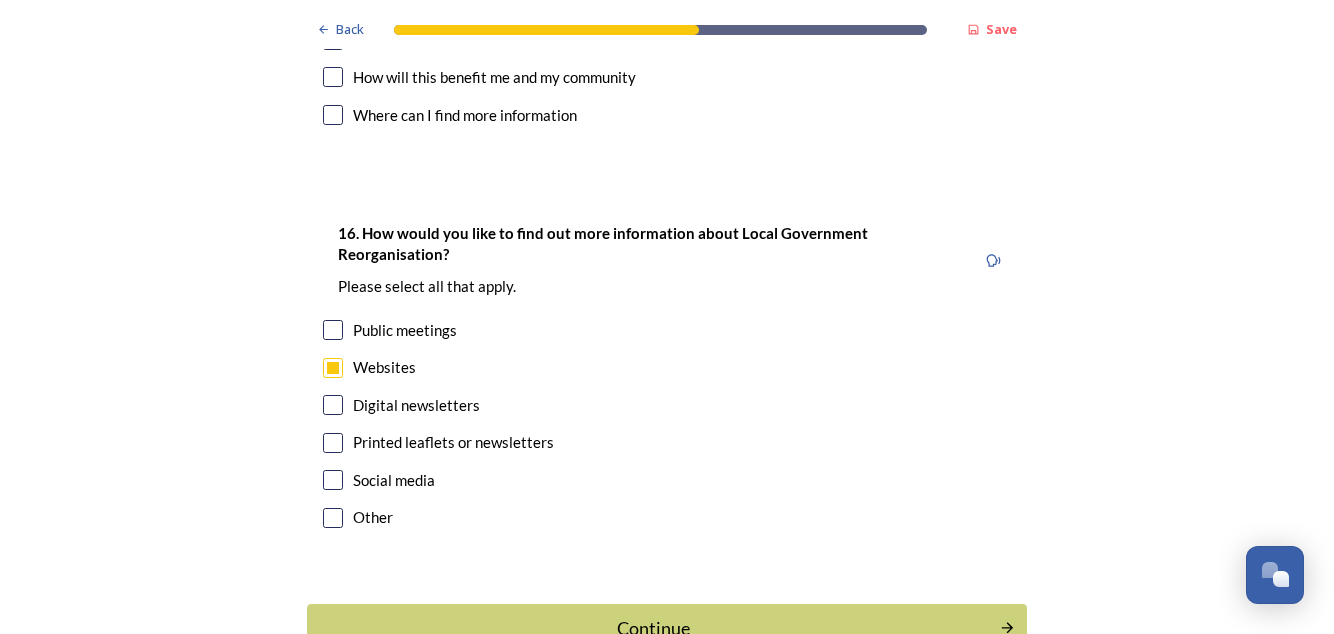 scroll, scrollTop: 6155, scrollLeft: 0, axis: vertical 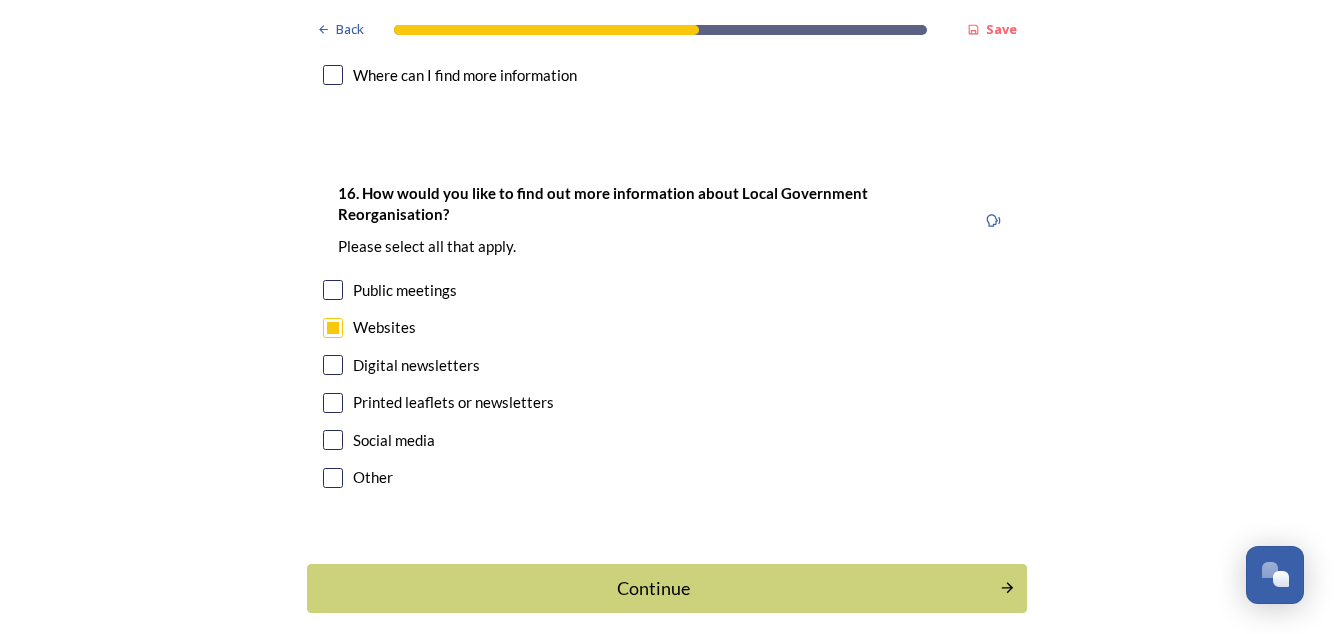 click on "Continue" at bounding box center [653, 588] 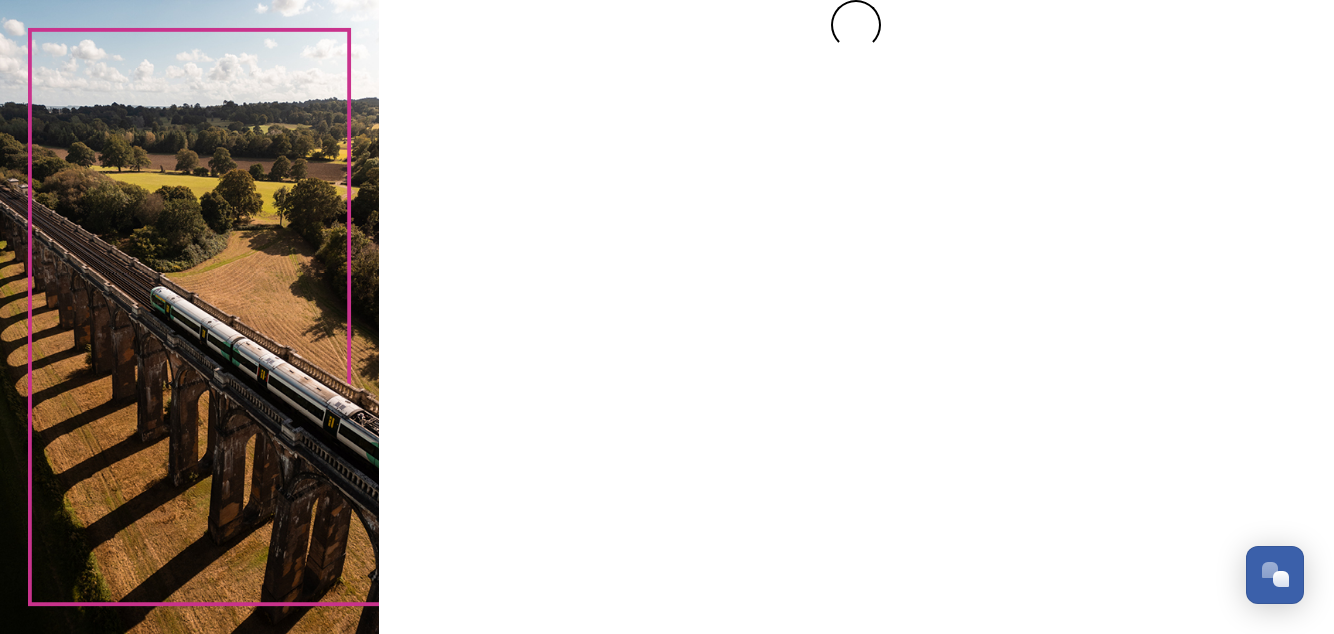 scroll, scrollTop: 0, scrollLeft: 0, axis: both 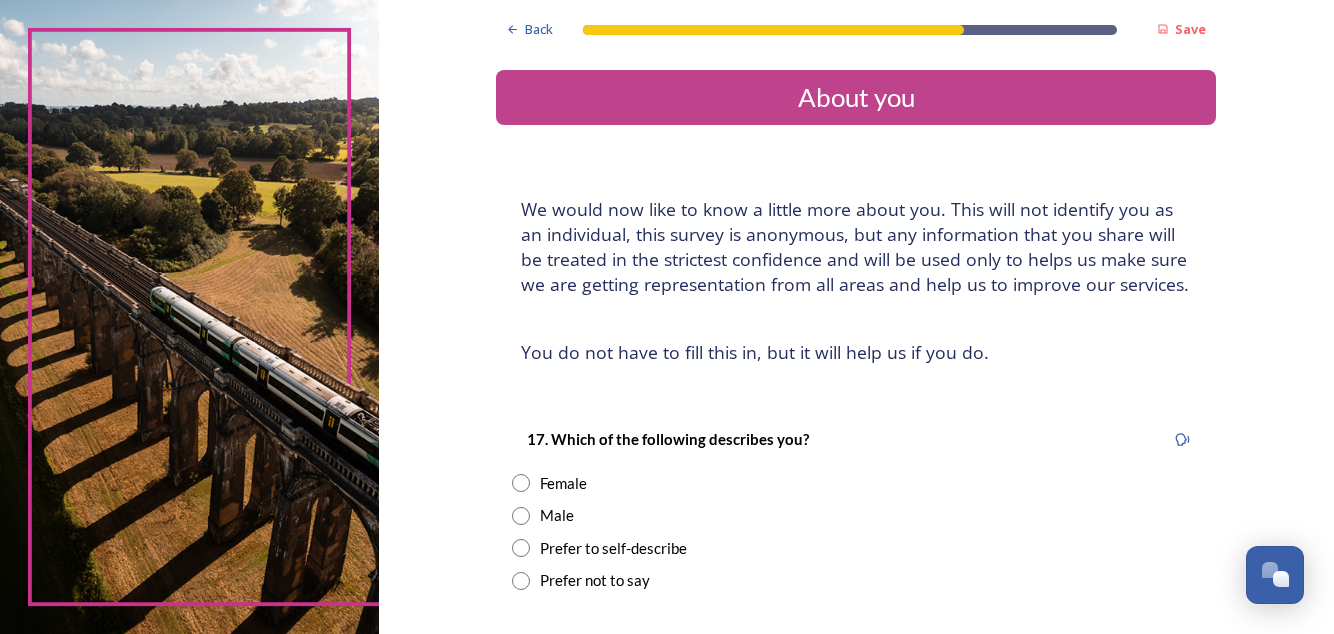 click on "Male" at bounding box center [856, 515] 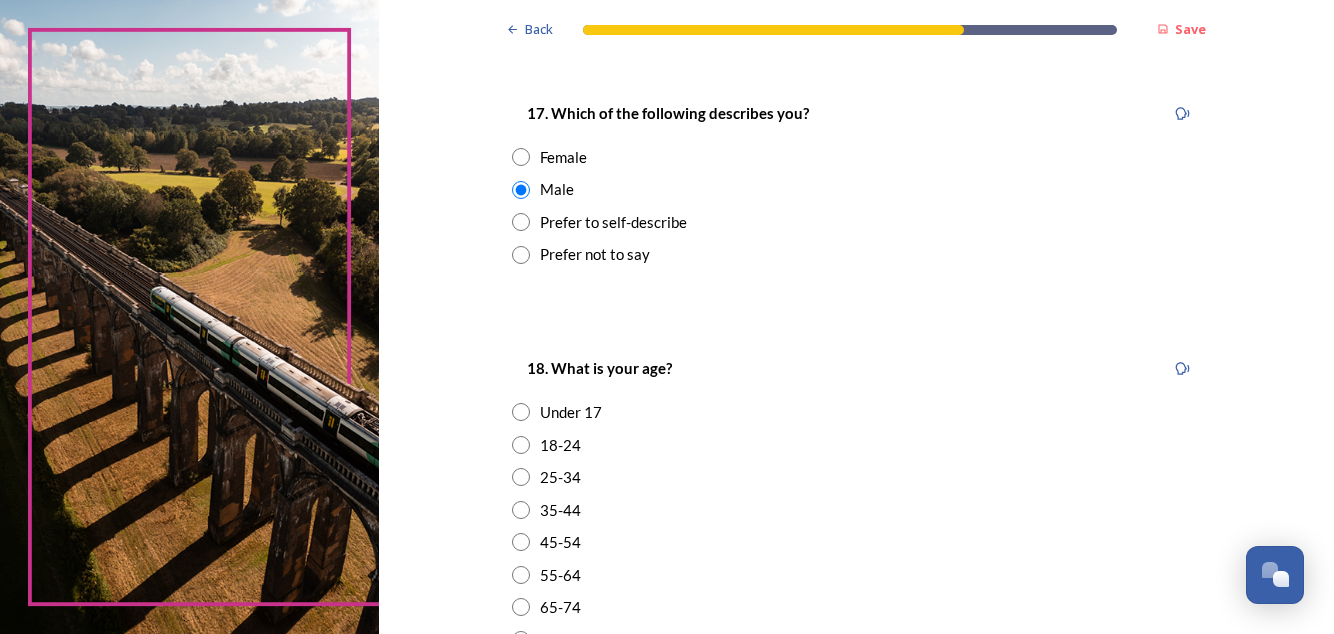 click on "55-64" at bounding box center [856, 575] 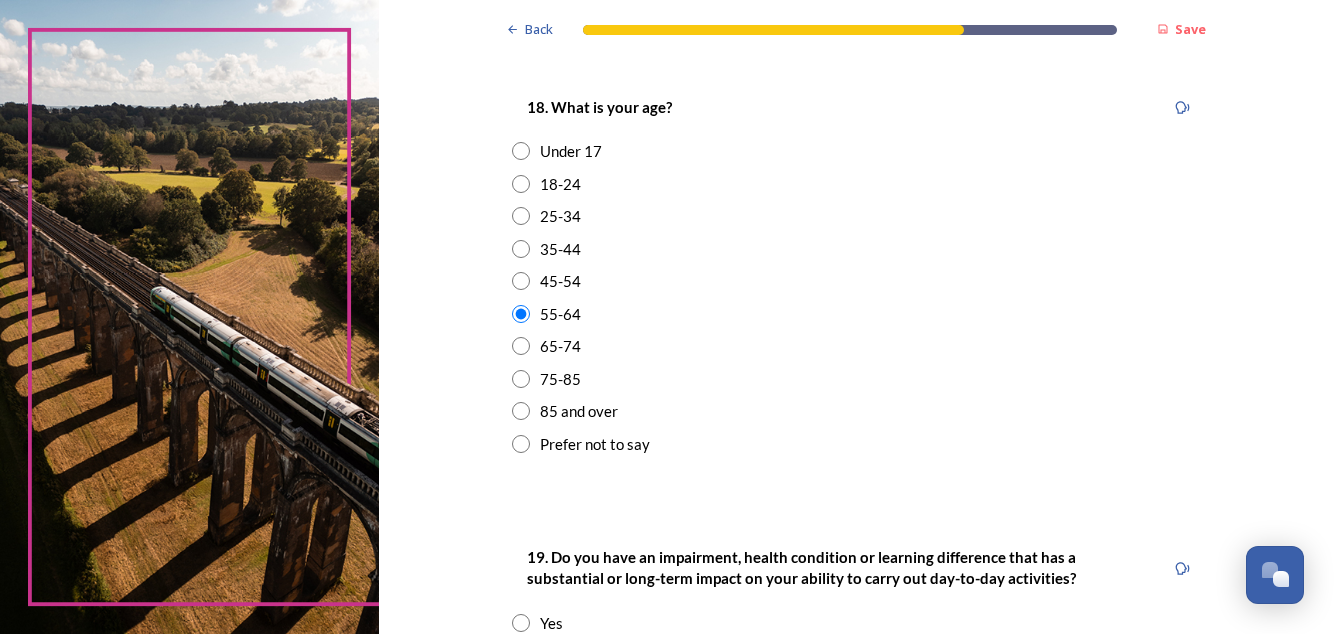 scroll, scrollTop: 589, scrollLeft: 0, axis: vertical 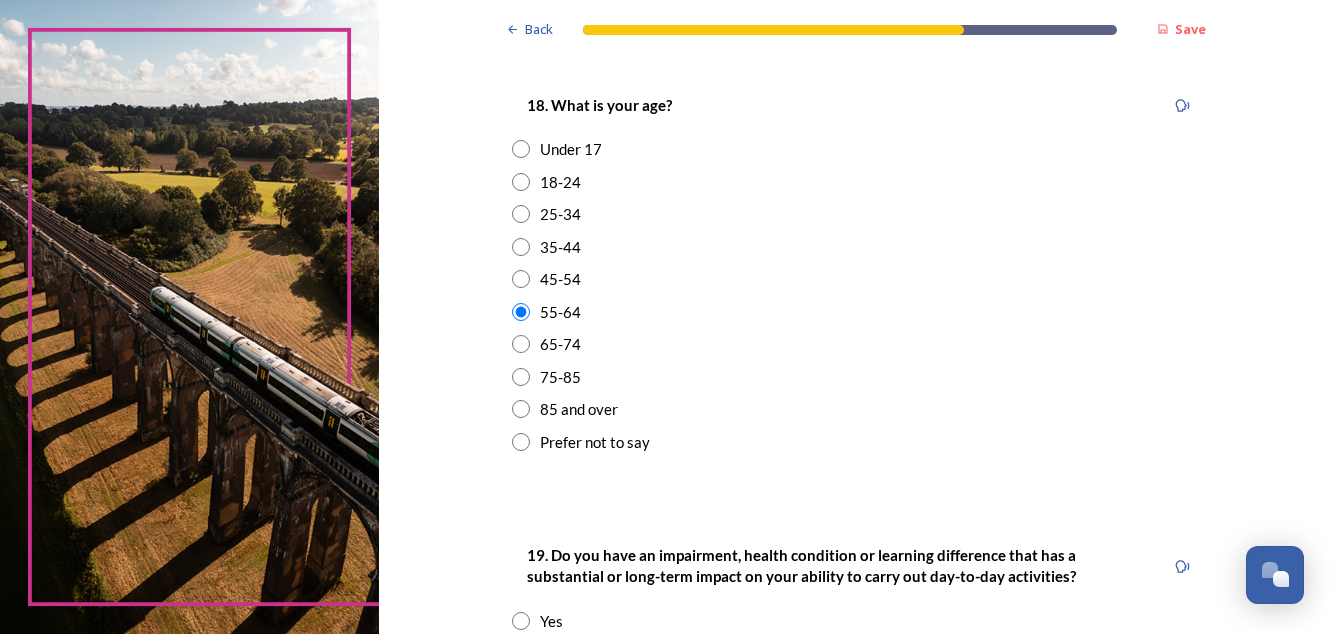 click at bounding box center [521, 279] 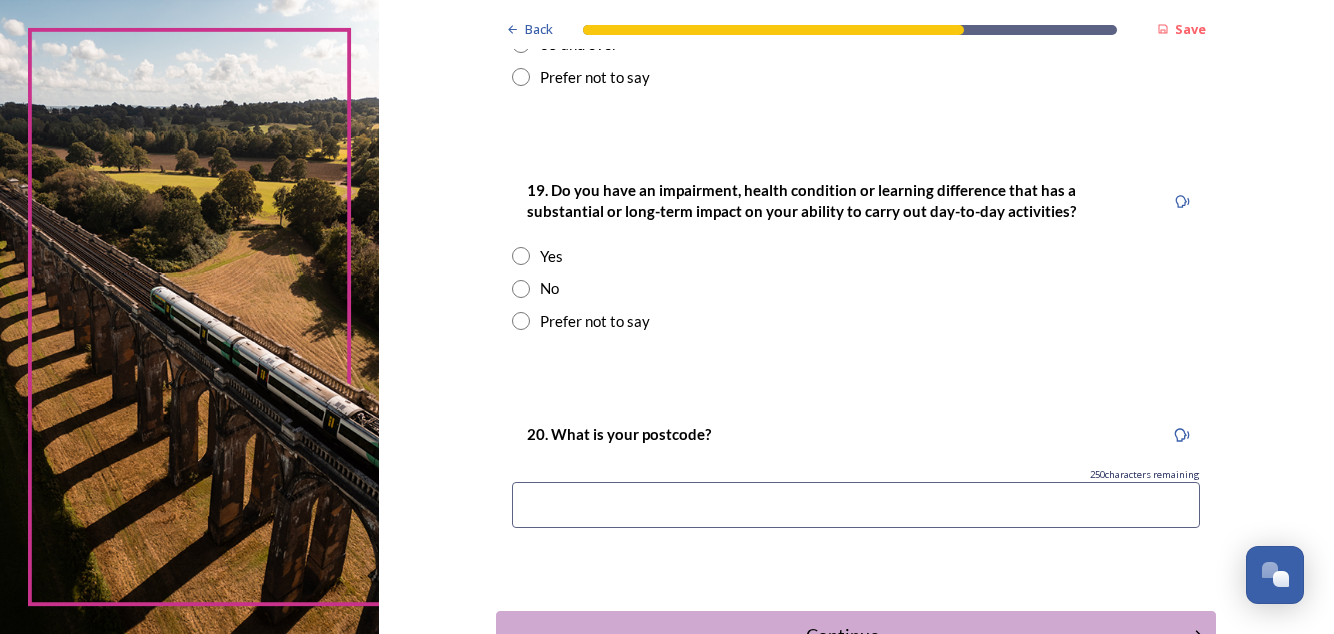 scroll, scrollTop: 956, scrollLeft: 0, axis: vertical 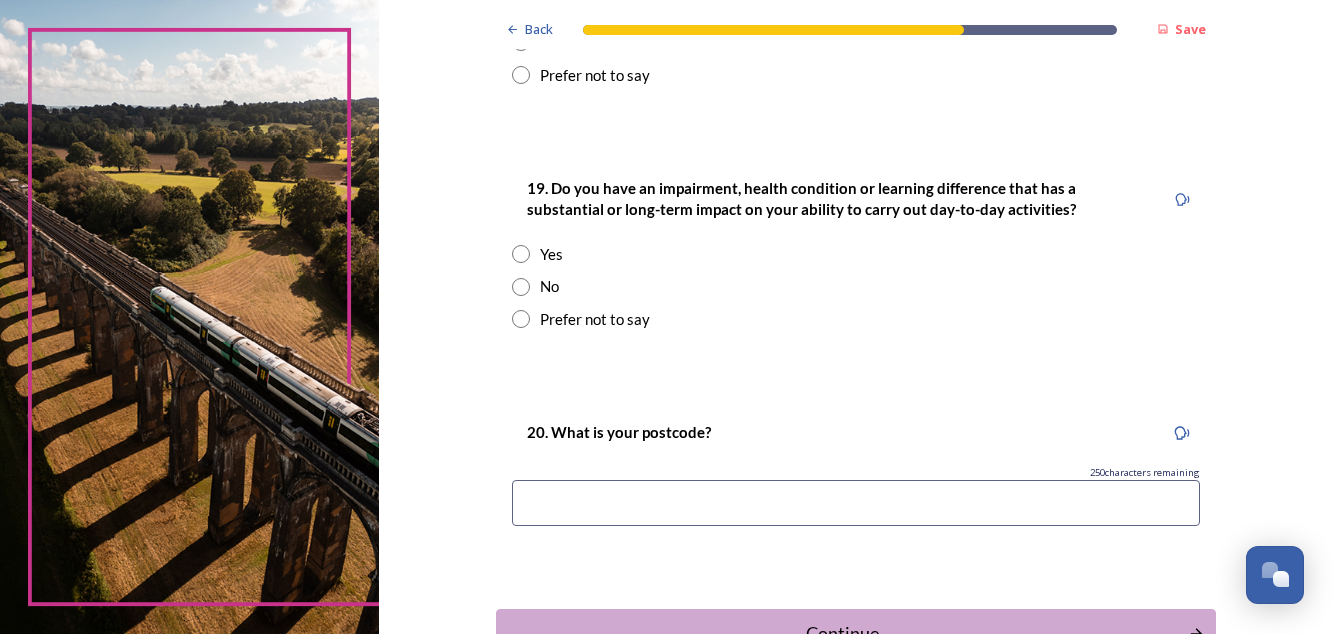 click on "No" at bounding box center (549, 286) 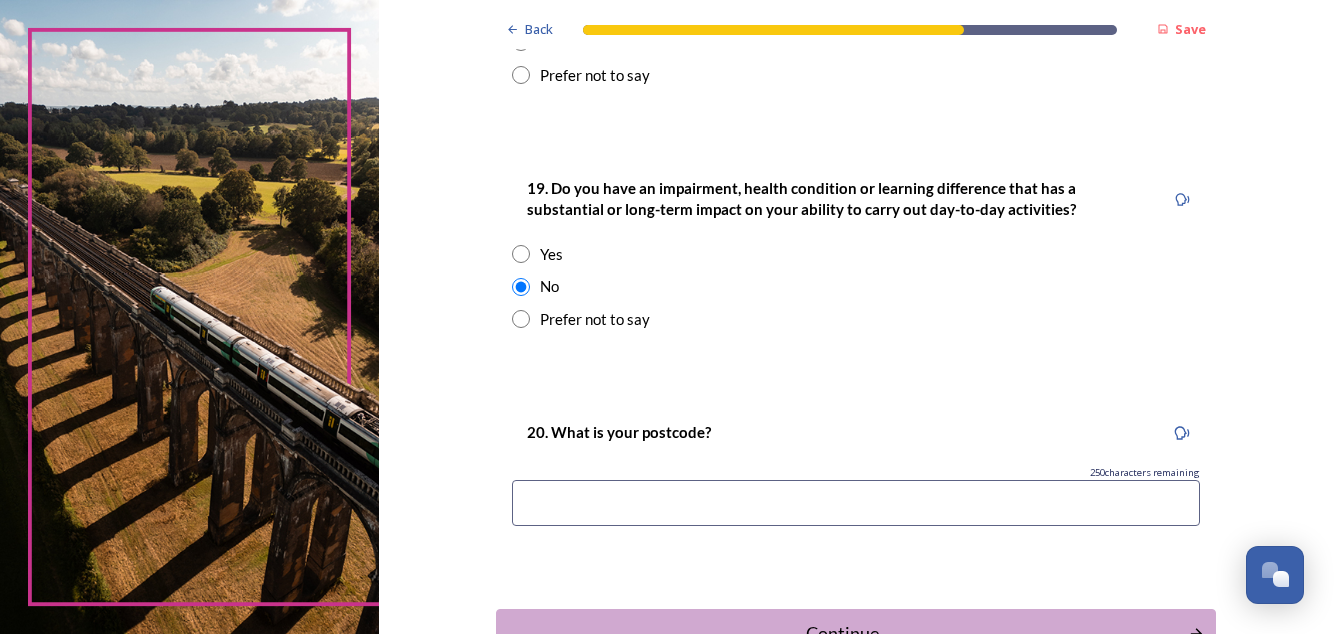 click on "Continue" at bounding box center (842, 633) 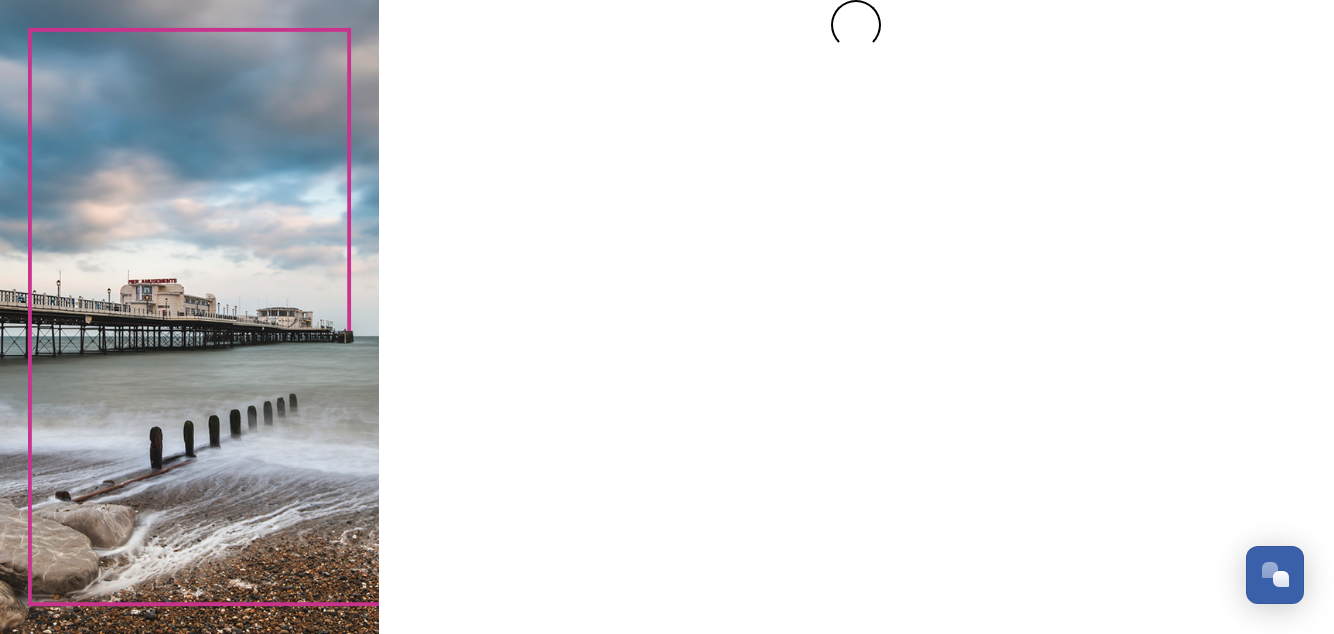 scroll, scrollTop: 0, scrollLeft: 0, axis: both 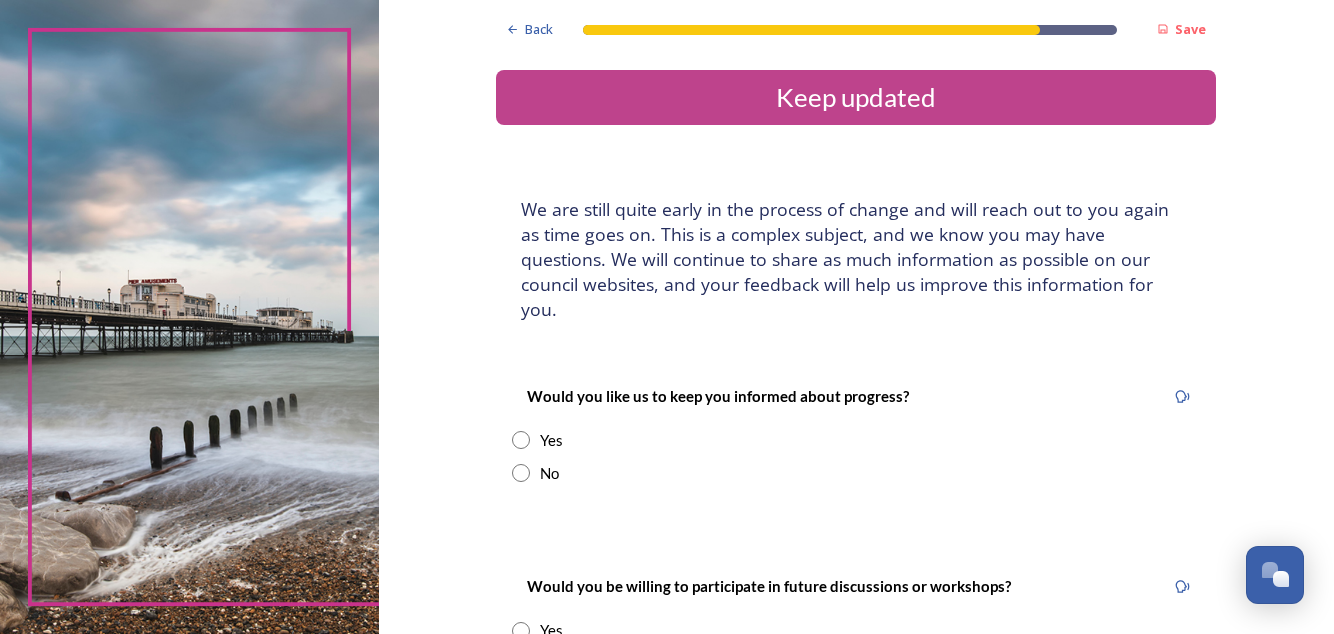 click at bounding box center [521, 473] 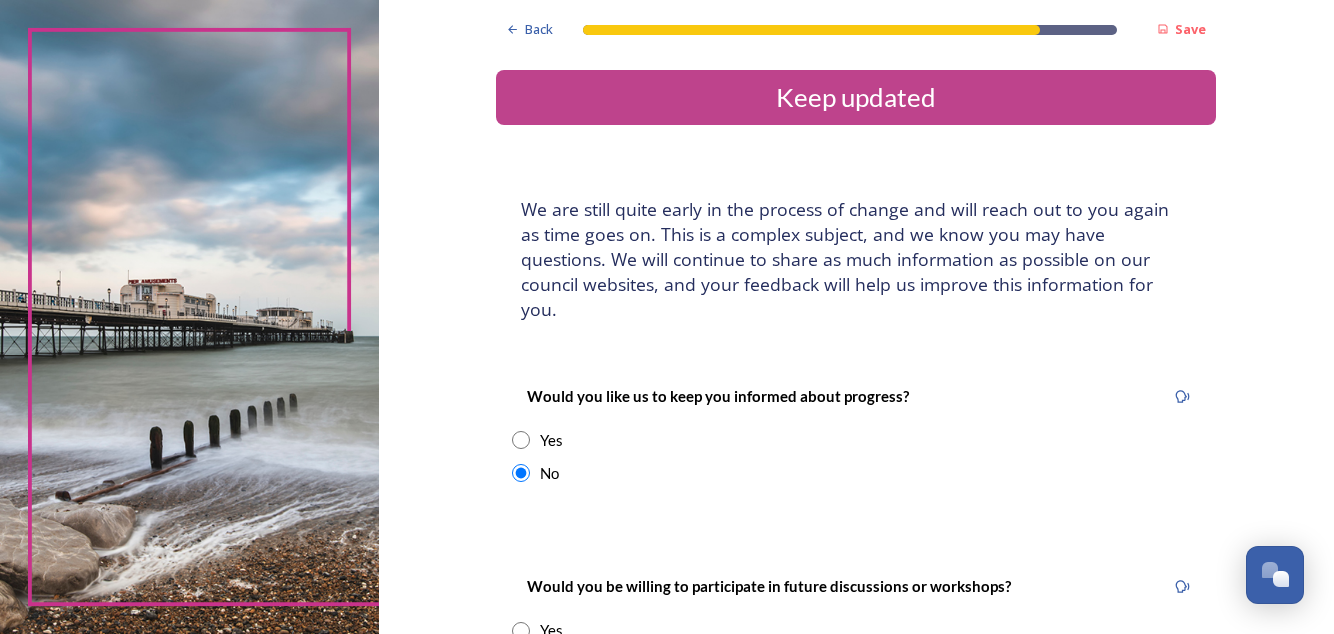 click at bounding box center [521, 663] 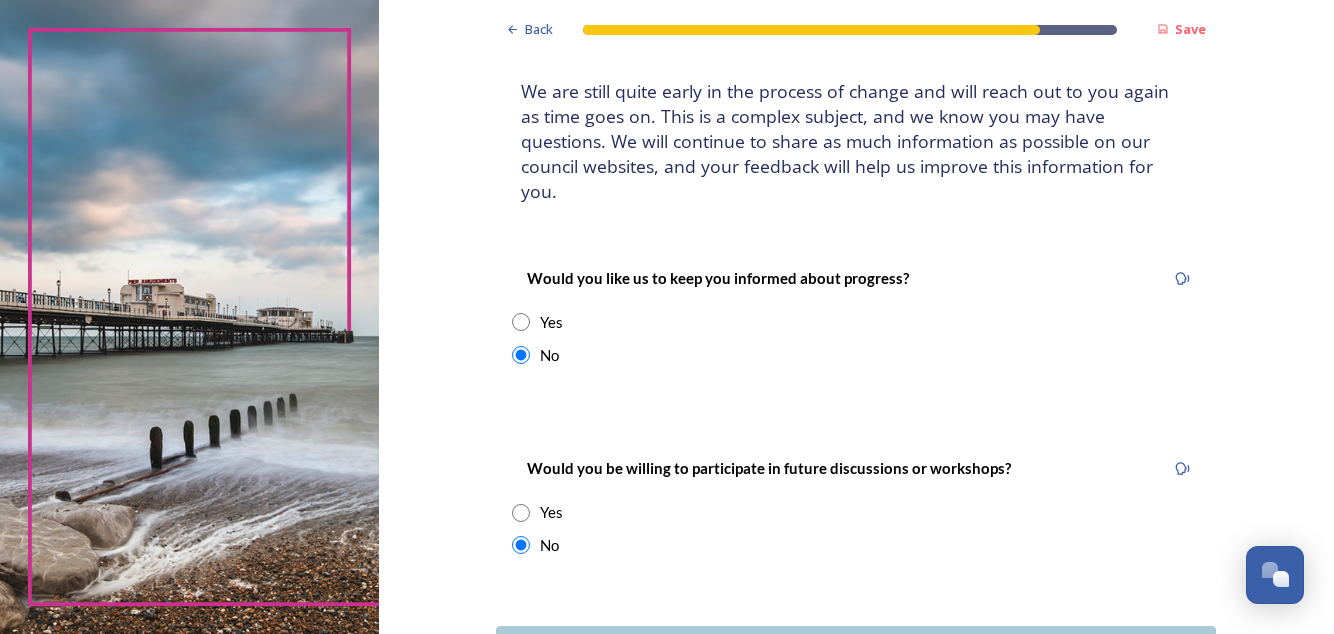 scroll, scrollTop: 119, scrollLeft: 0, axis: vertical 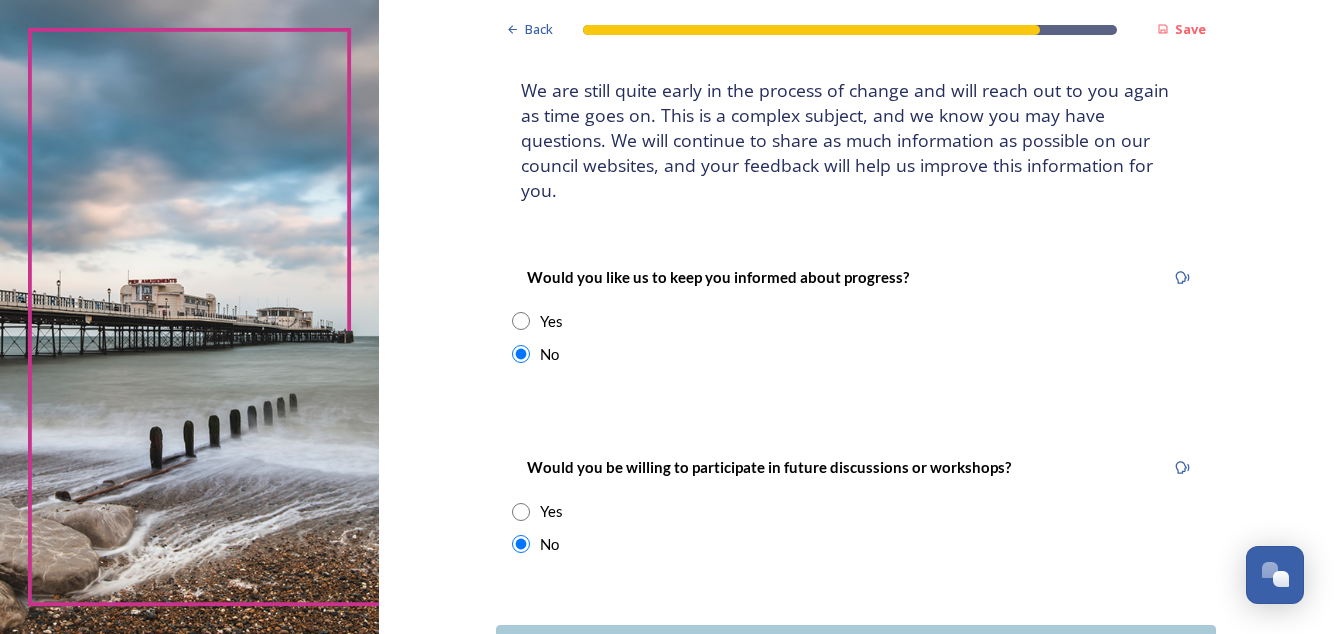 click on "Submit your survey responses" at bounding box center [842, 649] 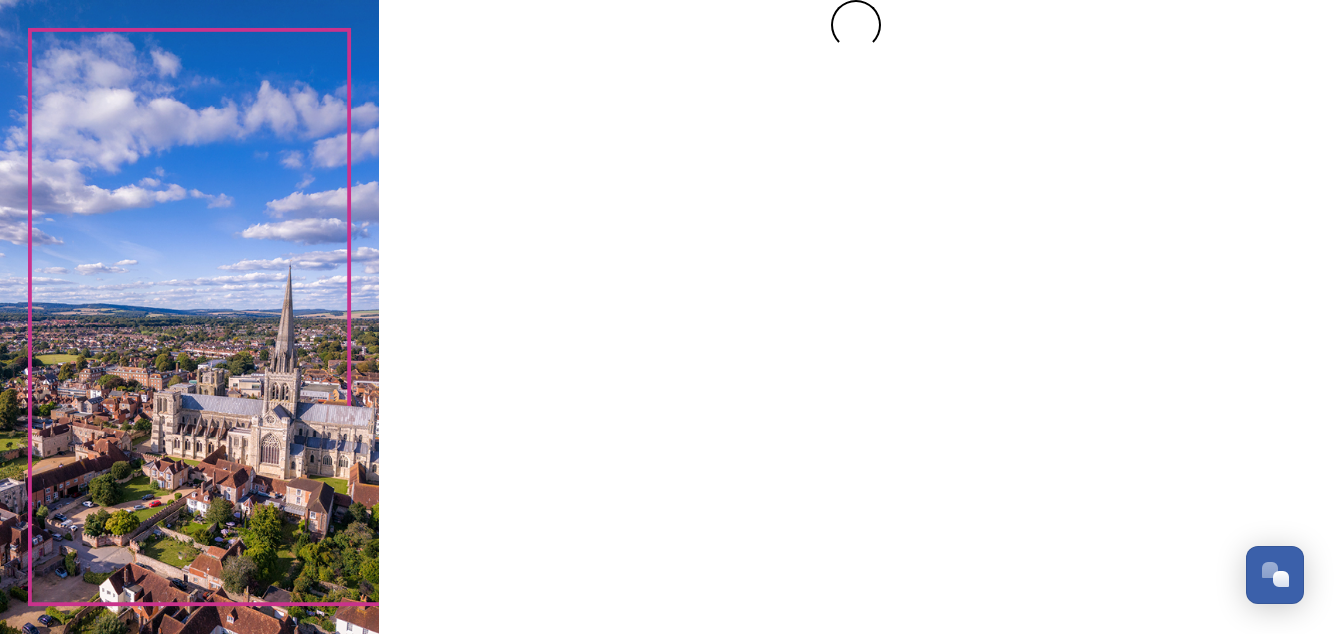 scroll, scrollTop: 0, scrollLeft: 0, axis: both 